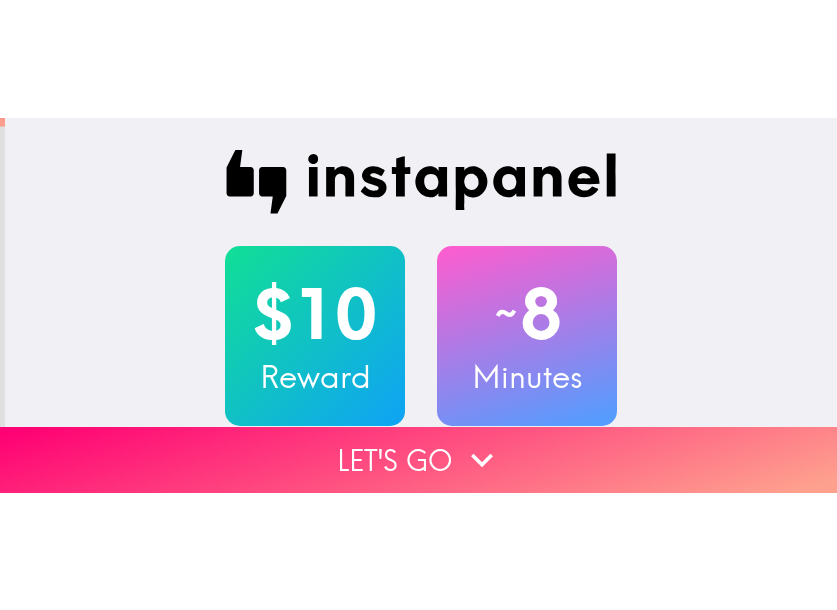scroll, scrollTop: 0, scrollLeft: 0, axis: both 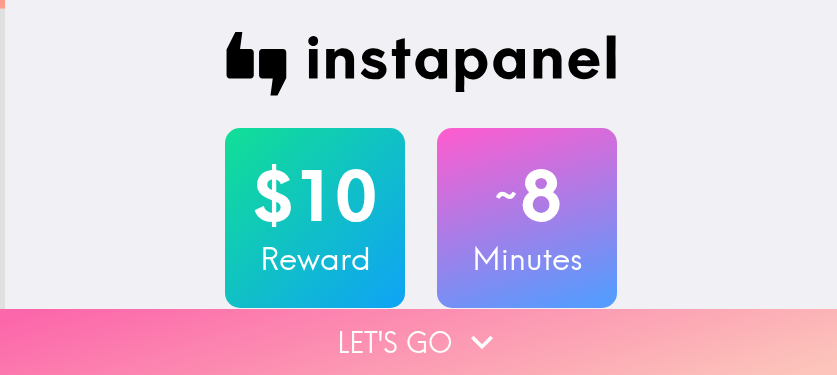 click on "Let's go" at bounding box center [418, 342] 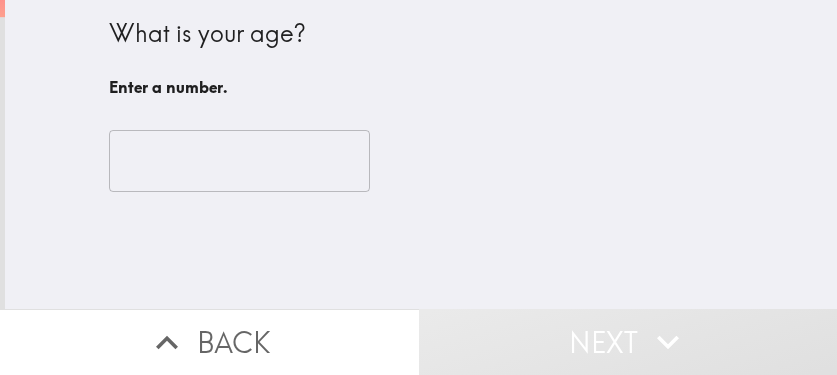 drag, startPoint x: 470, startPoint y: 321, endPoint x: 506, endPoint y: 327, distance: 36.496574 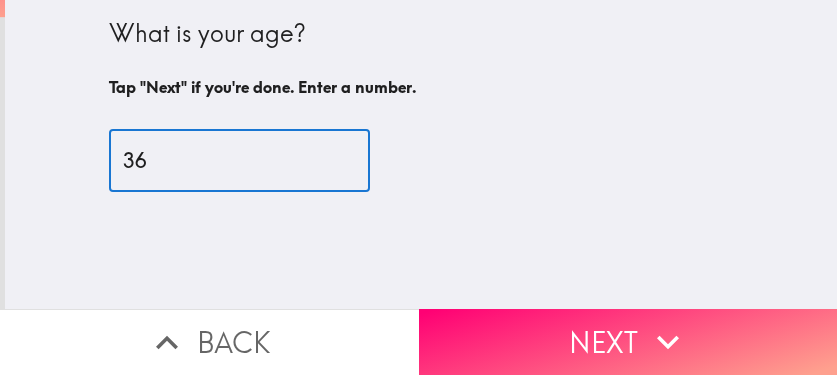 type on "36" 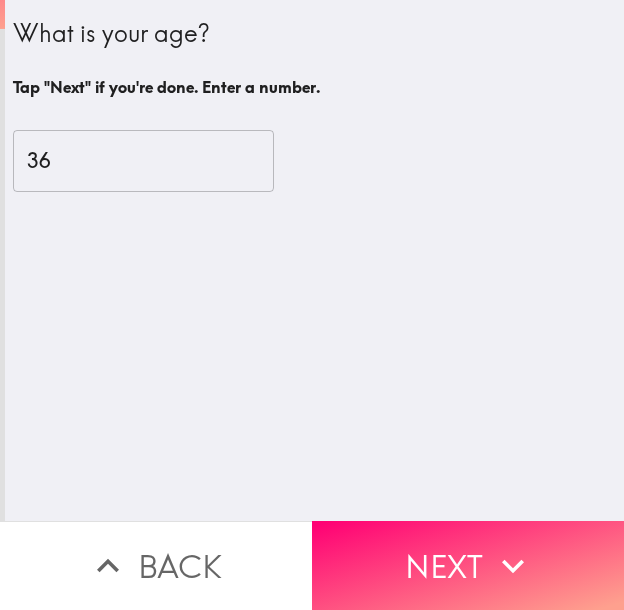 drag, startPoint x: 401, startPoint y: 528, endPoint x: 454, endPoint y: 530, distance: 53.037724 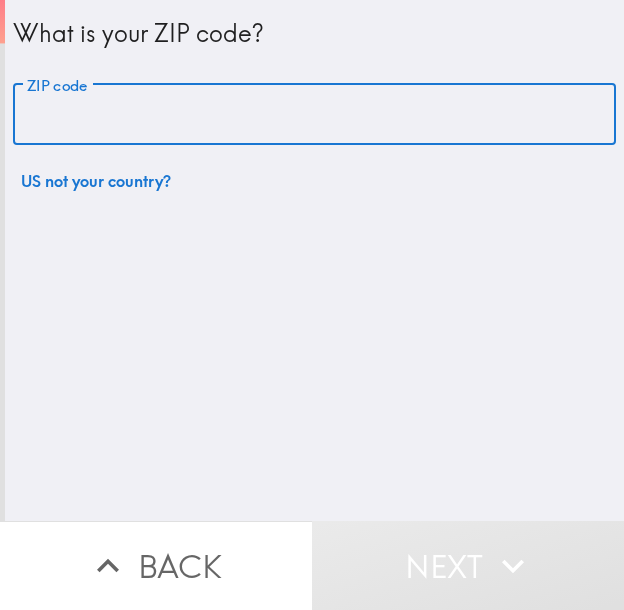 click on "ZIP code" at bounding box center [314, 115] 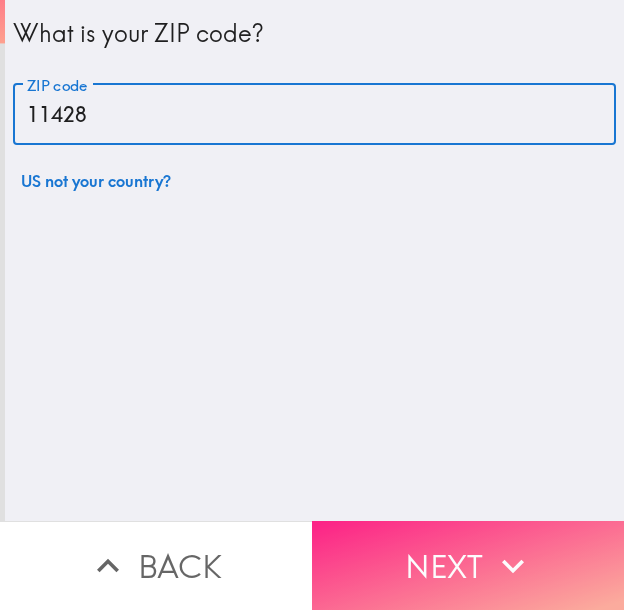type on "11428" 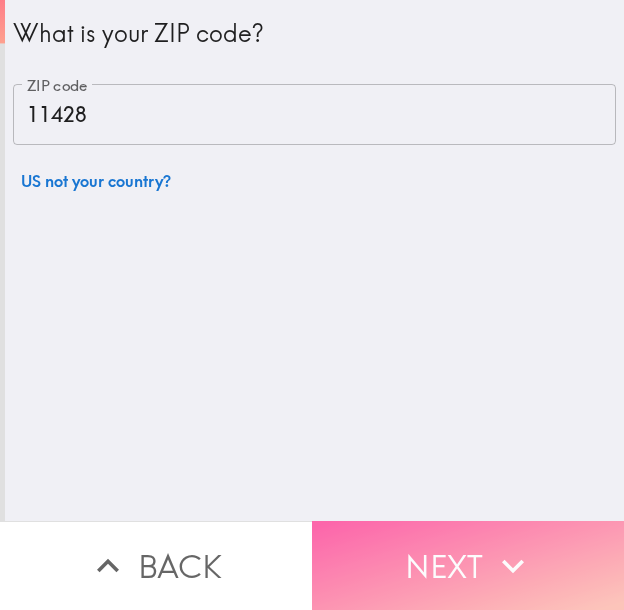 click on "Next" at bounding box center (468, 565) 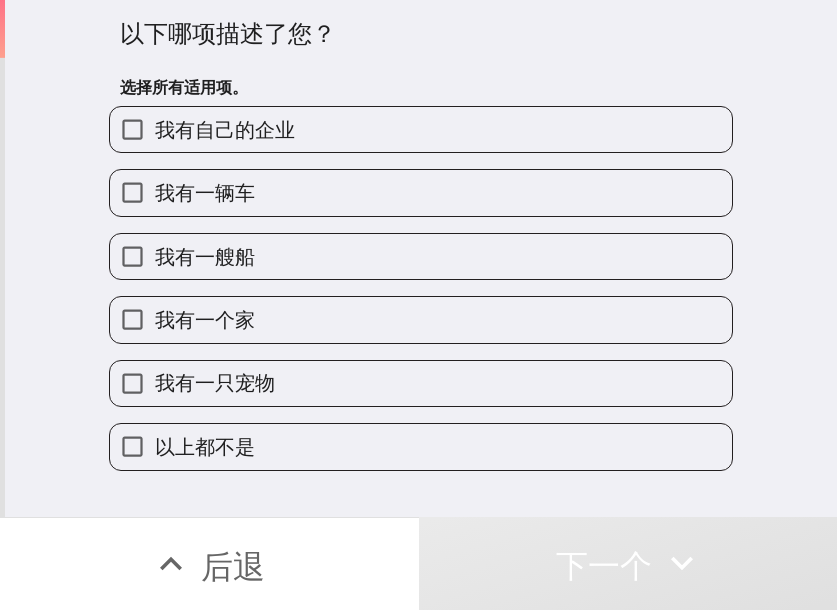 drag, startPoint x: 246, startPoint y: 124, endPoint x: 346, endPoint y: 160, distance: 106.28264 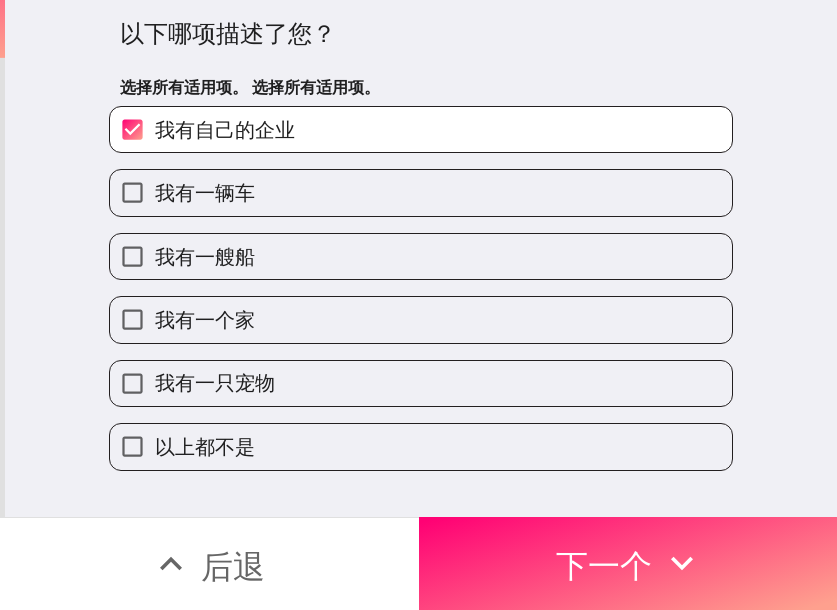 click on "我有一个家" at bounding box center (421, 319) 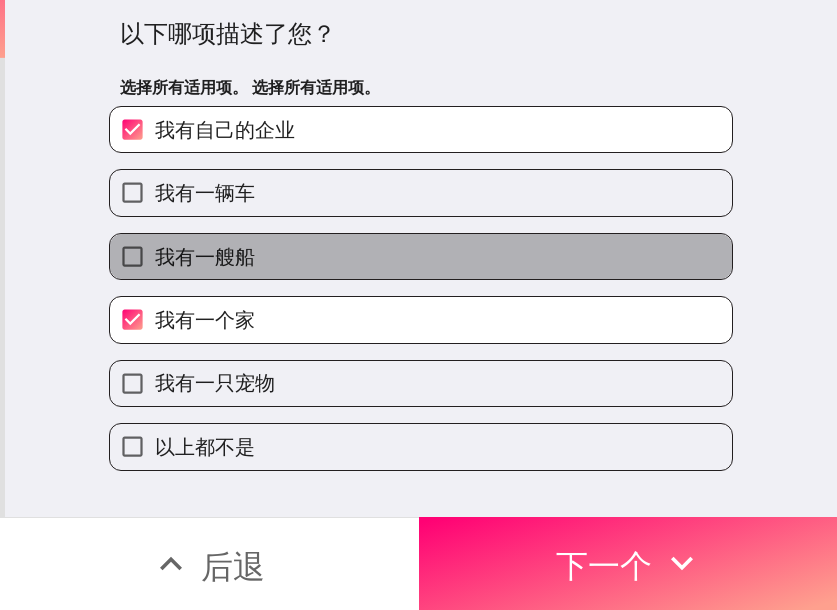 click on "我有一艘船" at bounding box center (421, 256) 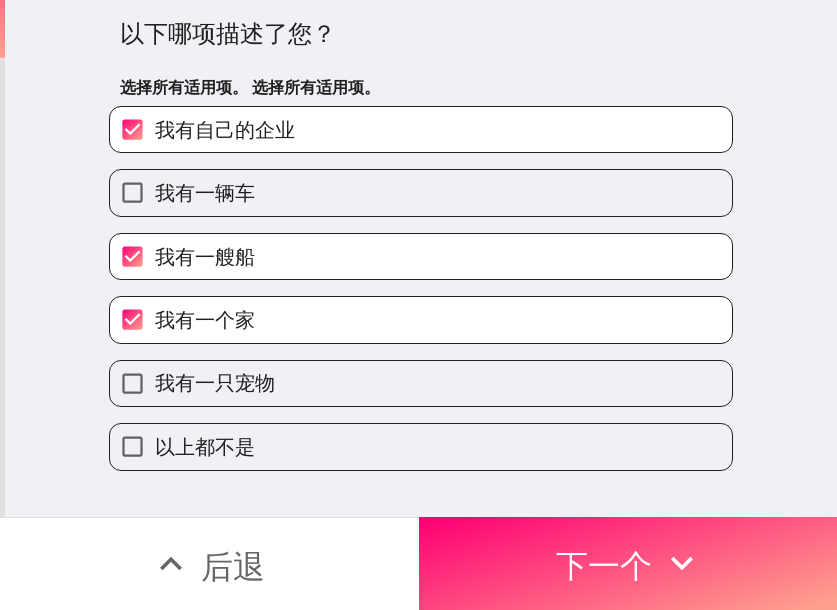 click on "我有一只宠物" at bounding box center (421, 383) 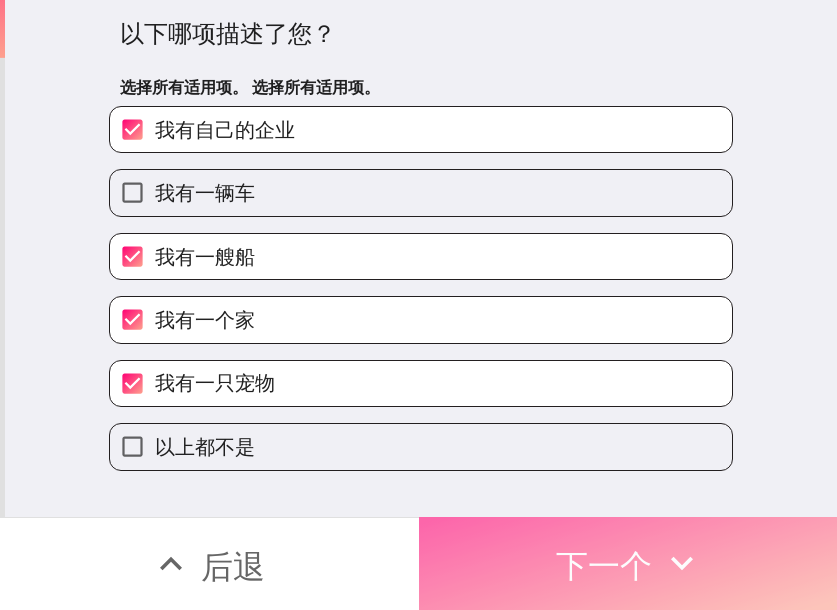 click on "下一个" at bounding box center (604, 566) 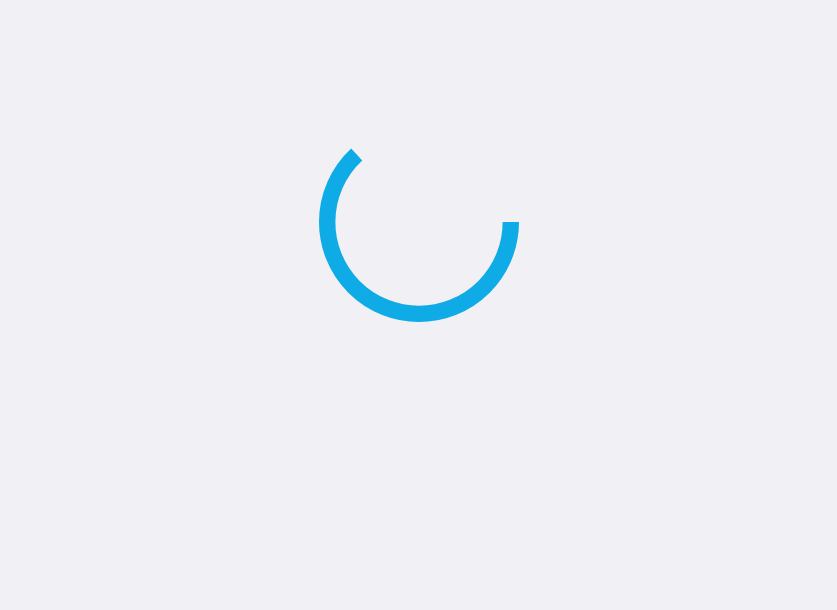 scroll, scrollTop: 0, scrollLeft: 0, axis: both 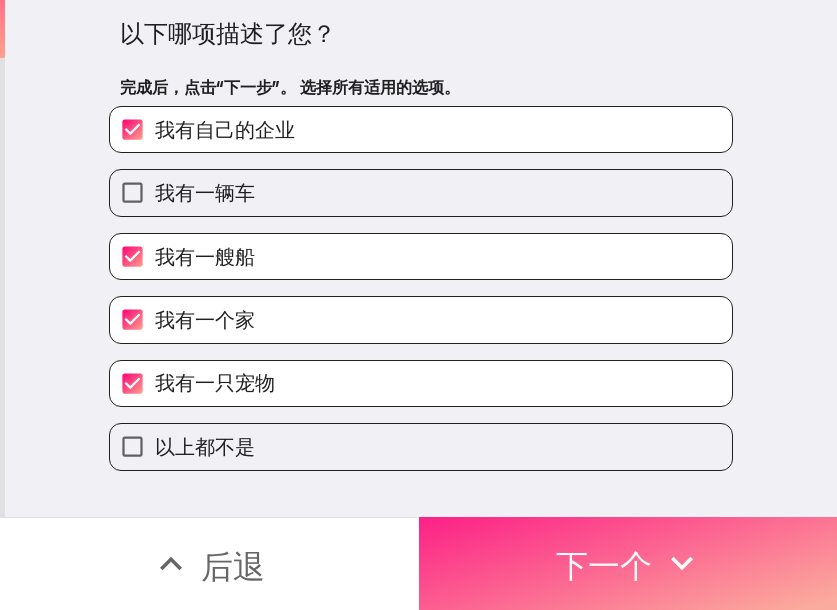 click 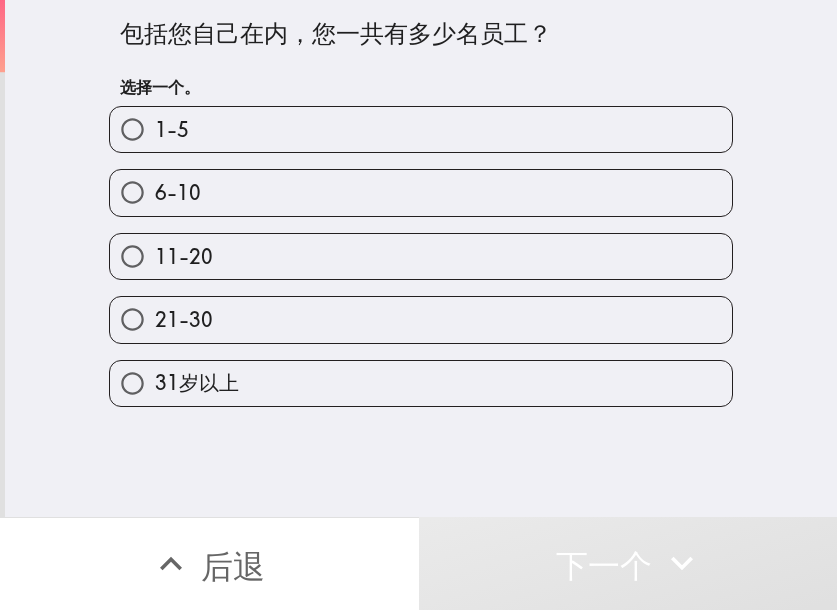 drag, startPoint x: 486, startPoint y: 327, endPoint x: 498, endPoint y: 343, distance: 20 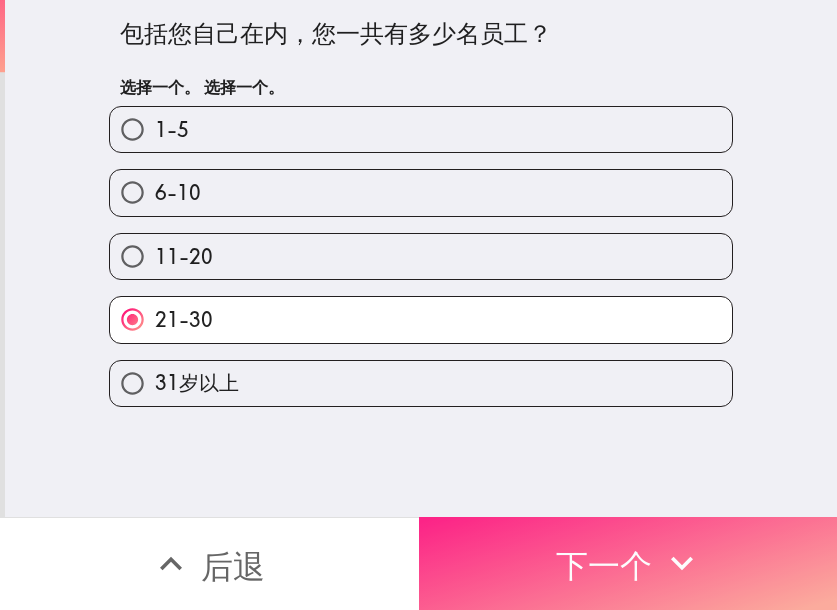 click on "下一个" at bounding box center (628, 563) 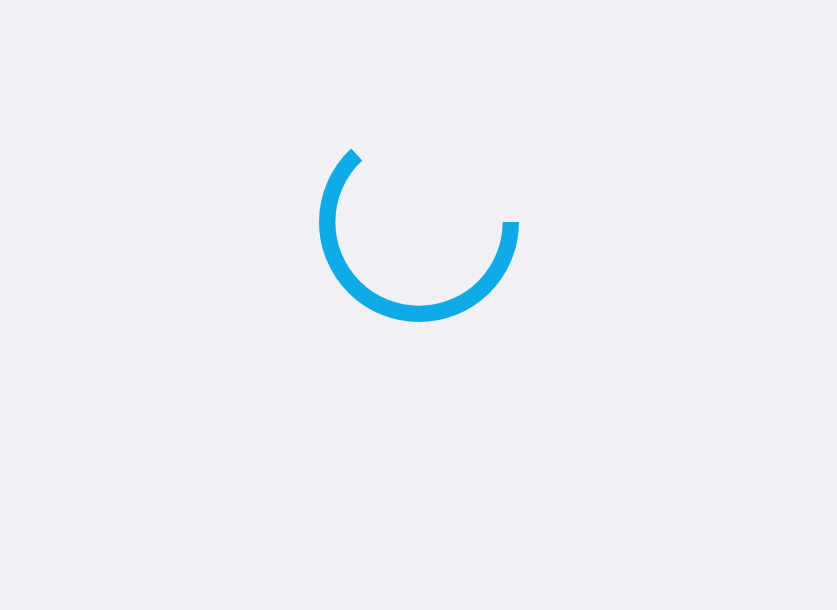 scroll, scrollTop: 0, scrollLeft: 0, axis: both 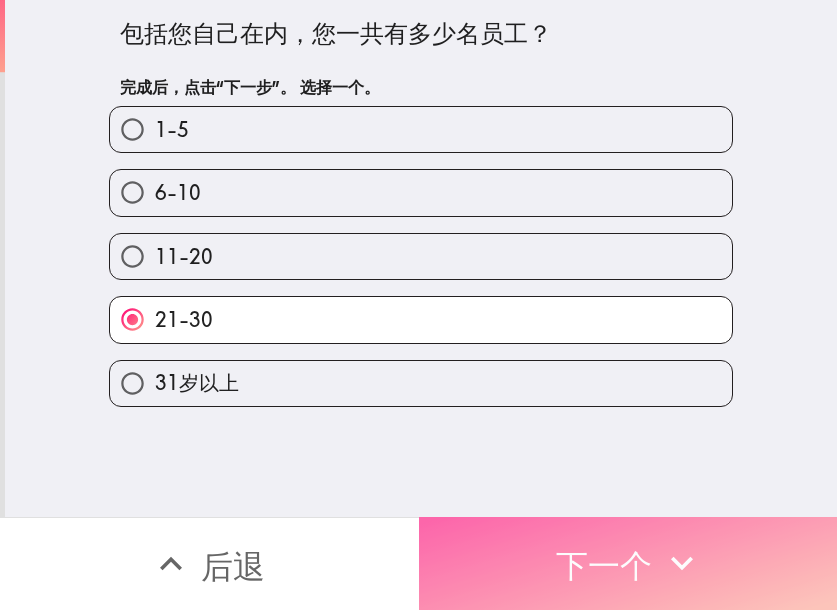 click on "下一个" at bounding box center (604, 566) 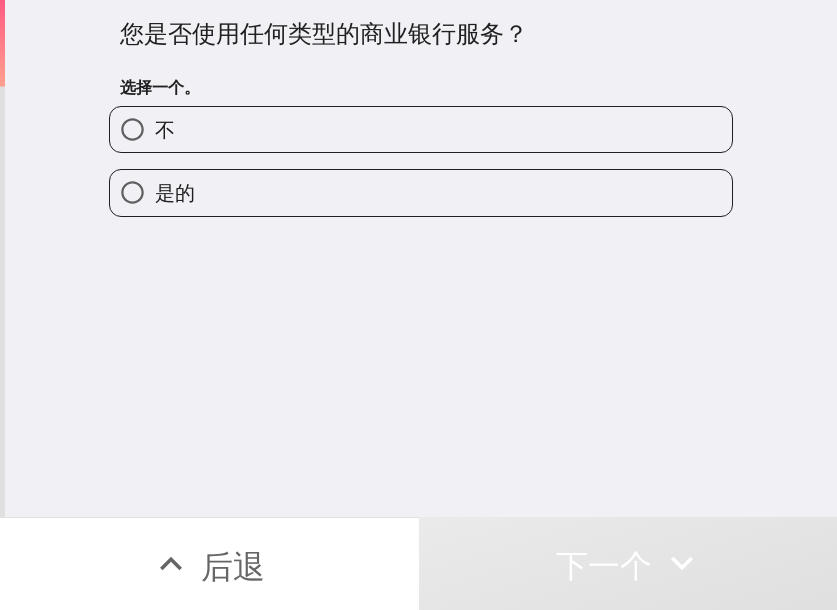 click on "是的" at bounding box center (421, 192) 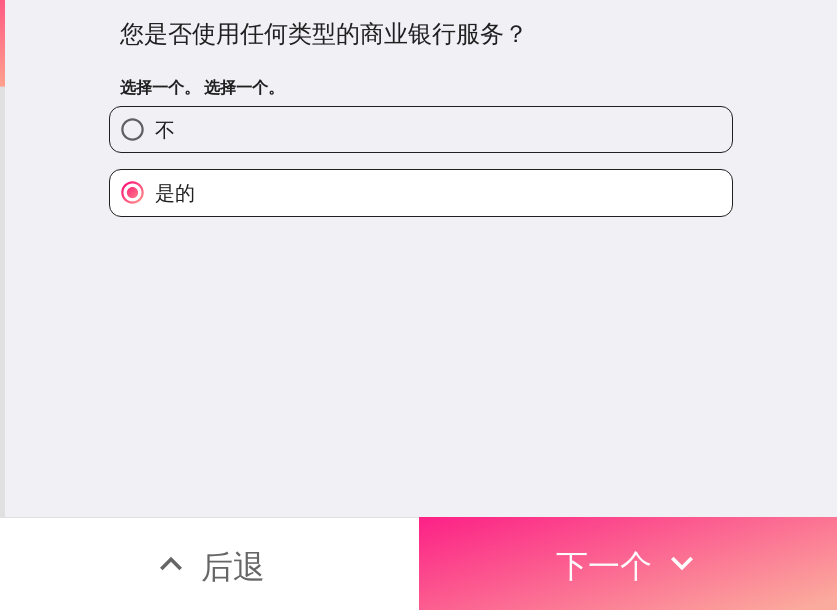 click on "下一个" at bounding box center [604, 566] 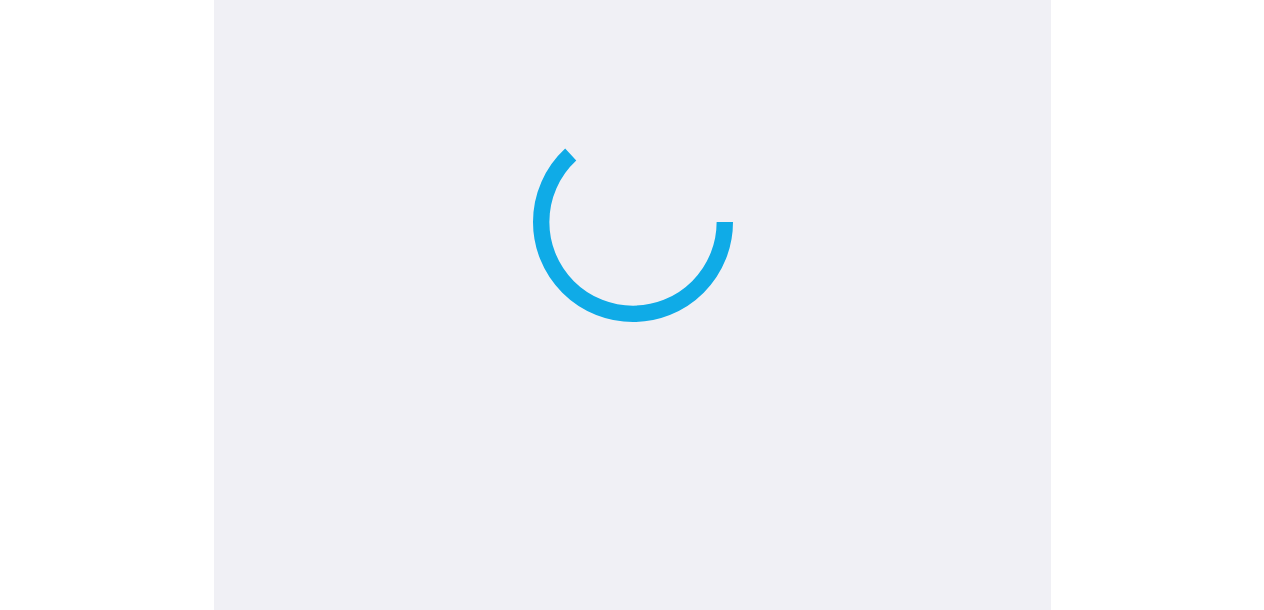 scroll, scrollTop: 0, scrollLeft: 0, axis: both 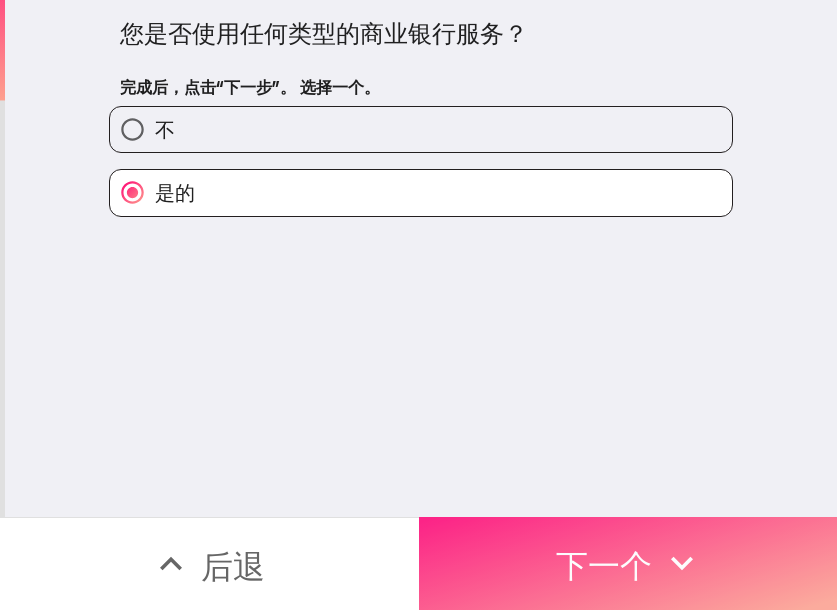 click on "下一个" at bounding box center (628, 563) 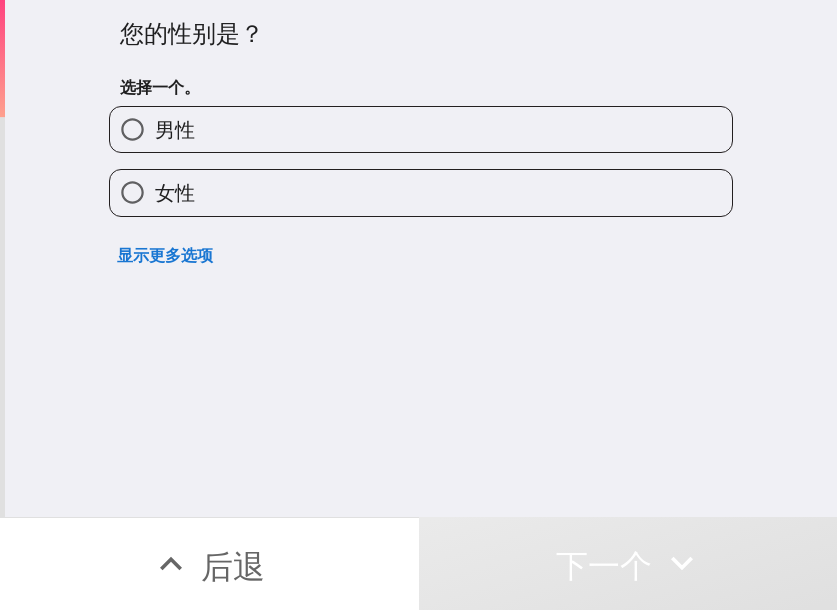 type 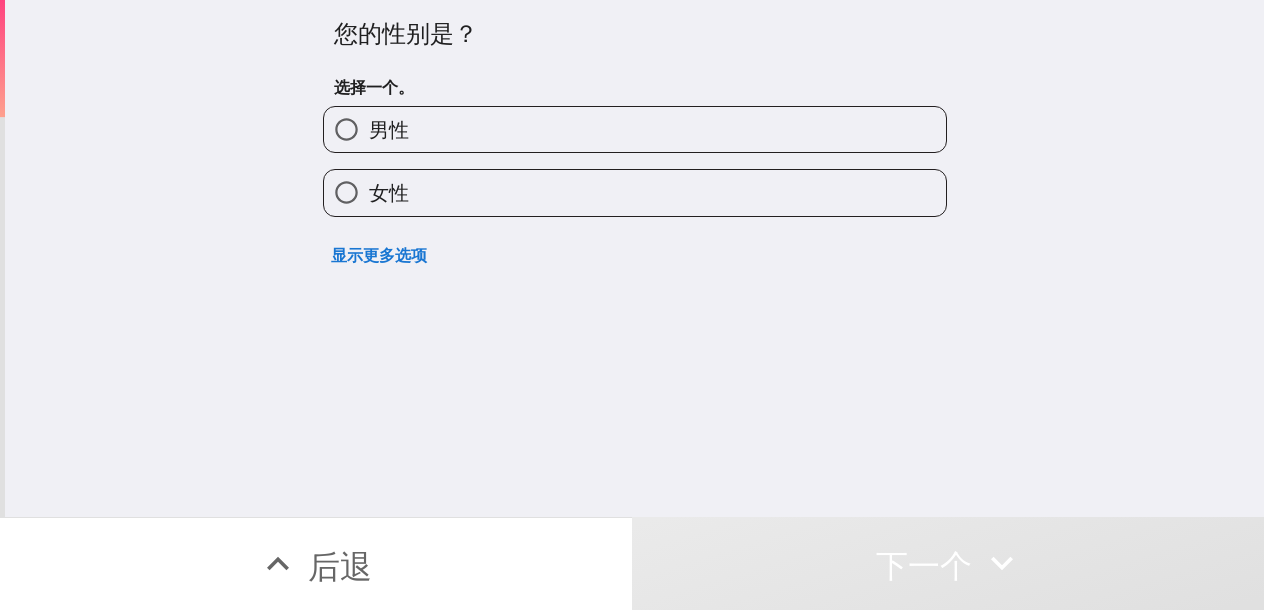 click on "男性" at bounding box center (635, 129) 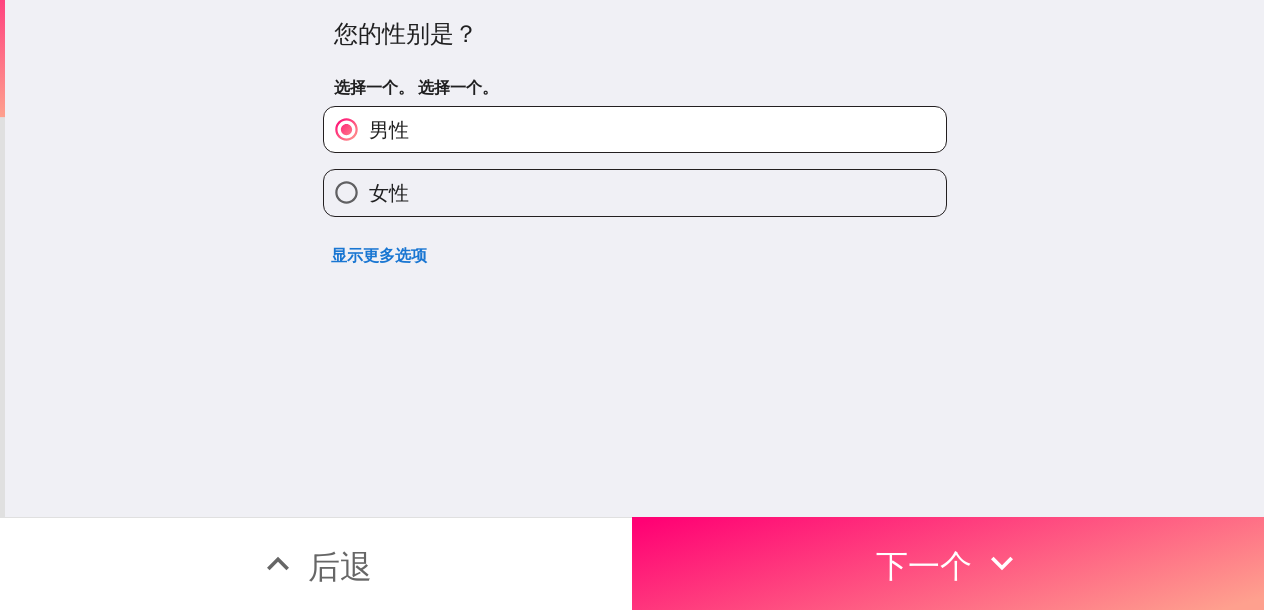 drag, startPoint x: 448, startPoint y: 187, endPoint x: 449, endPoint y: 198, distance: 11.045361 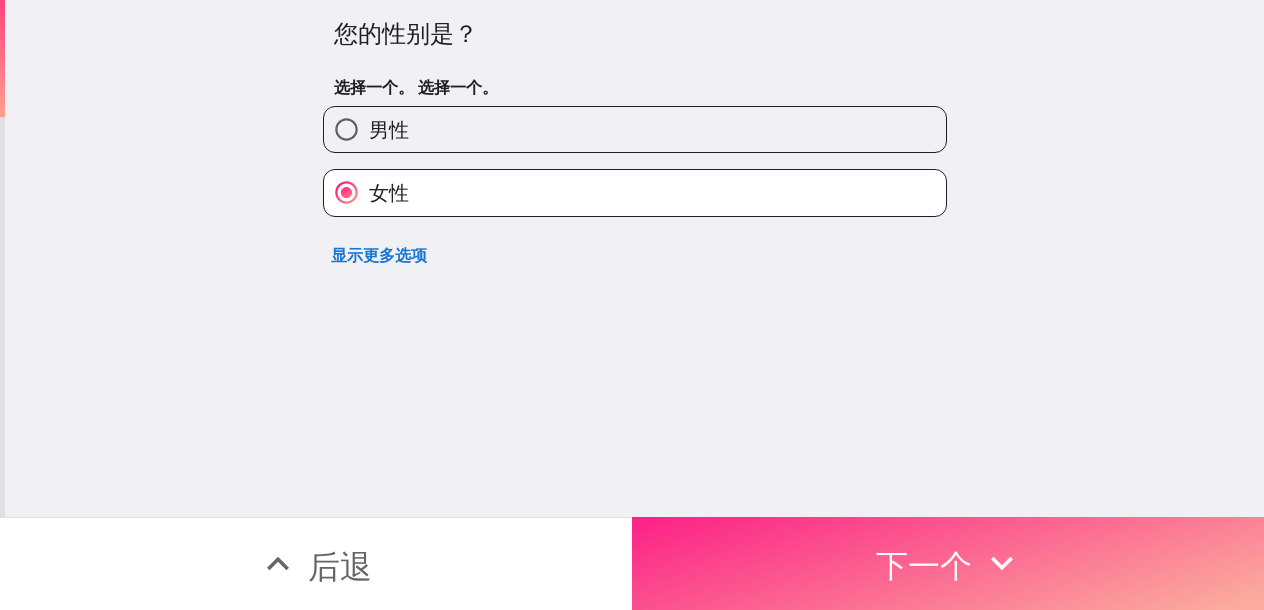 click on "下一个" at bounding box center [924, 566] 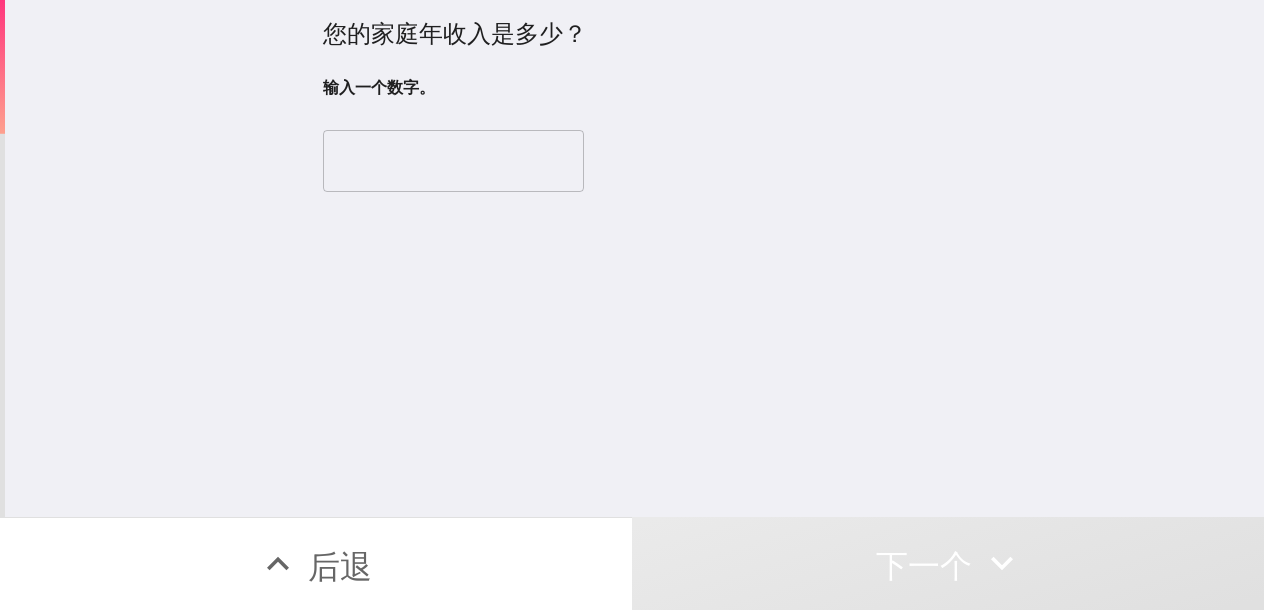click at bounding box center [453, 161] 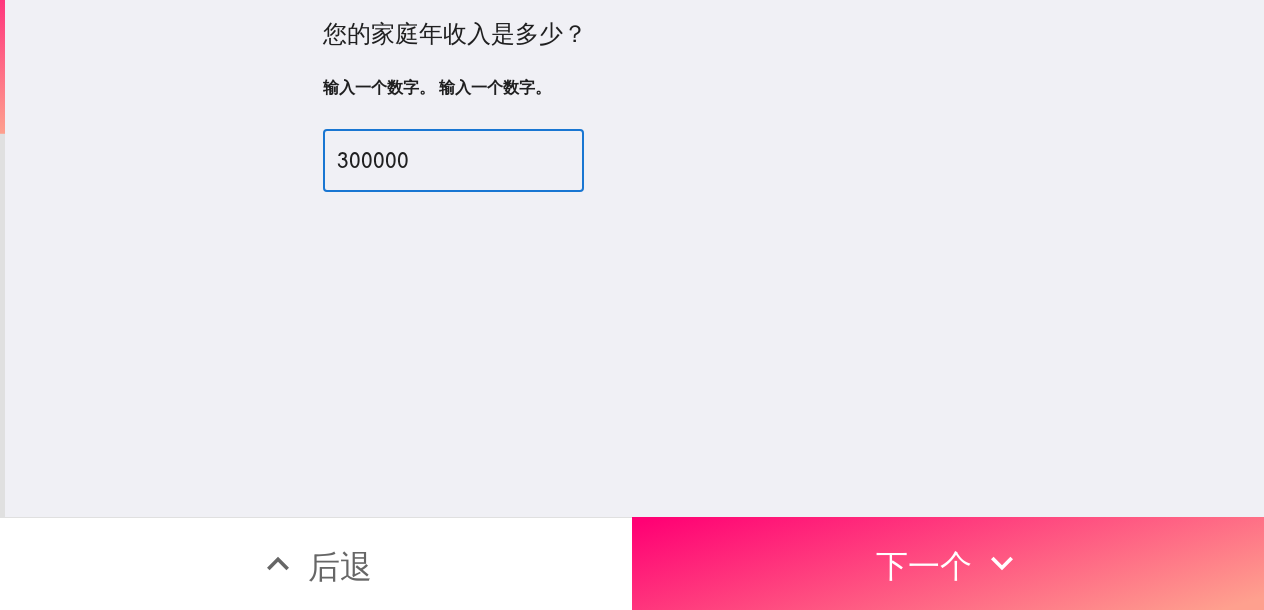 type on "300000" 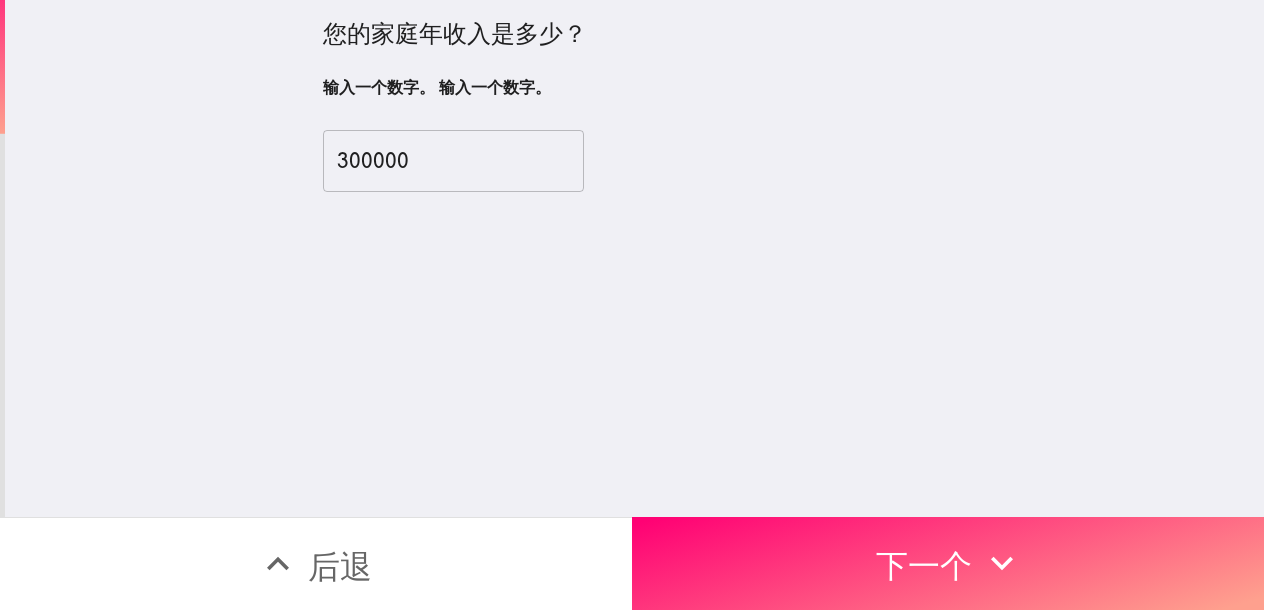 drag, startPoint x: 818, startPoint y: 556, endPoint x: 602, endPoint y: 594, distance: 219.31712 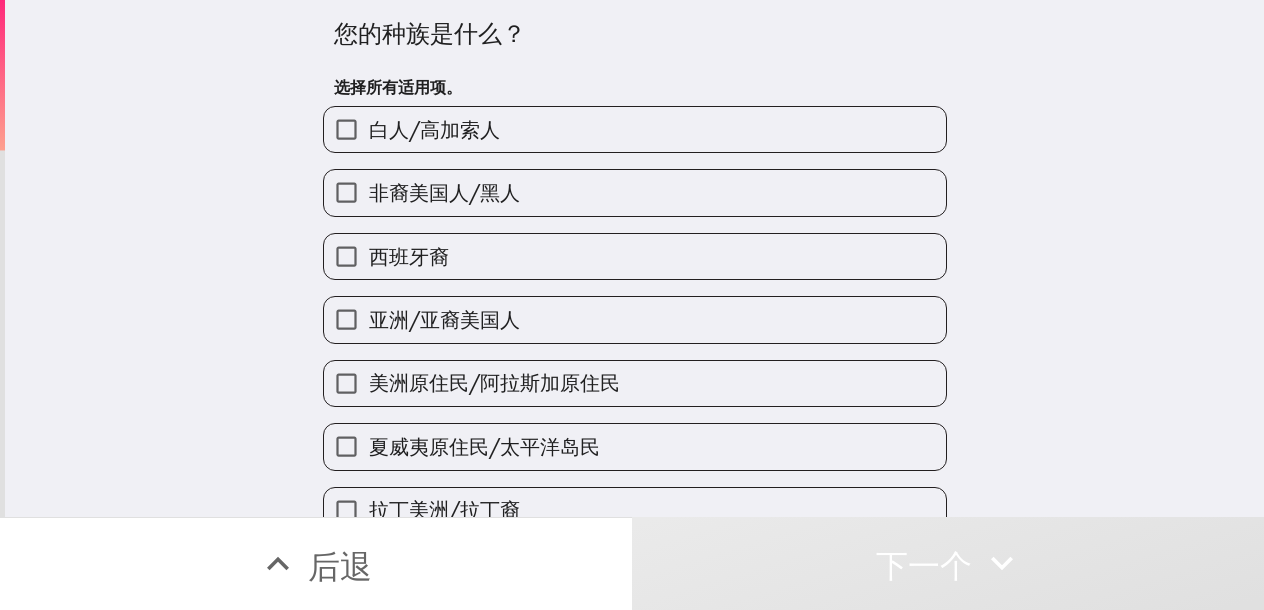 click on "白人/高加索人" at bounding box center (434, 129) 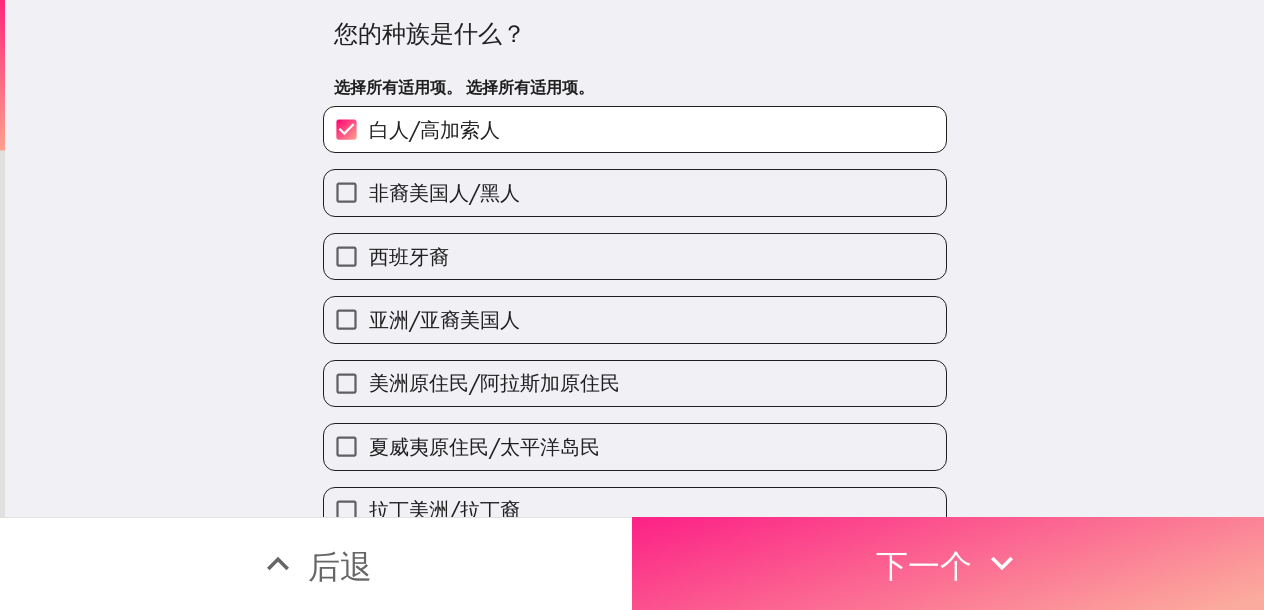 drag, startPoint x: 974, startPoint y: 539, endPoint x: 961, endPoint y: 546, distance: 14.764823 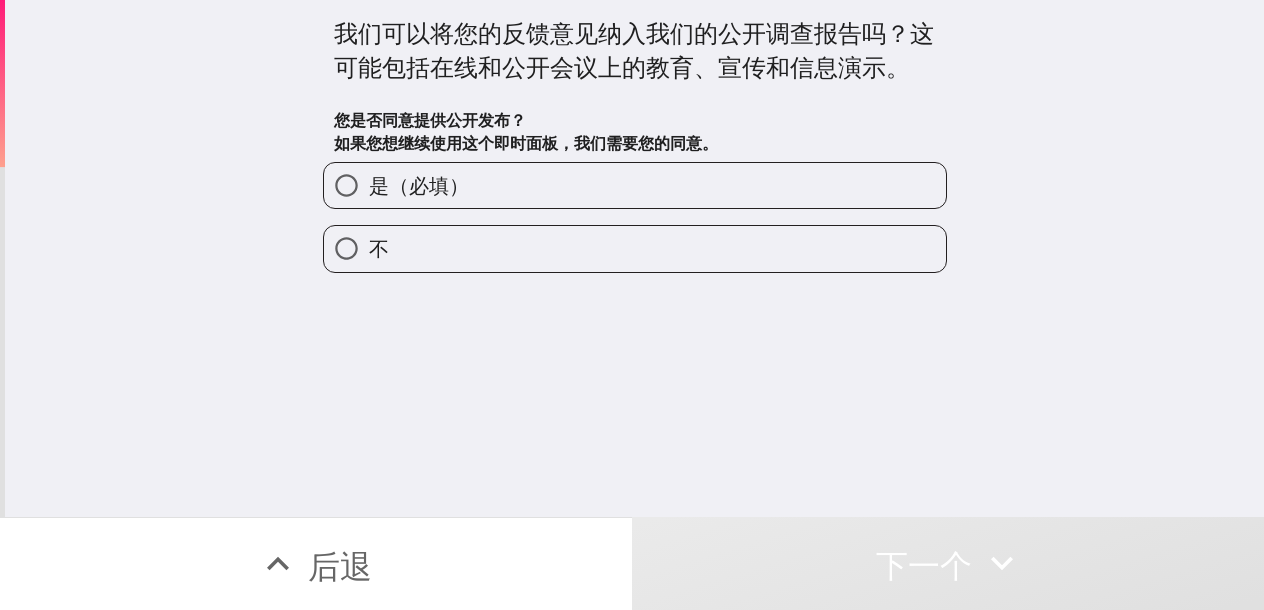 click on "是（必填）" at bounding box center (635, 185) 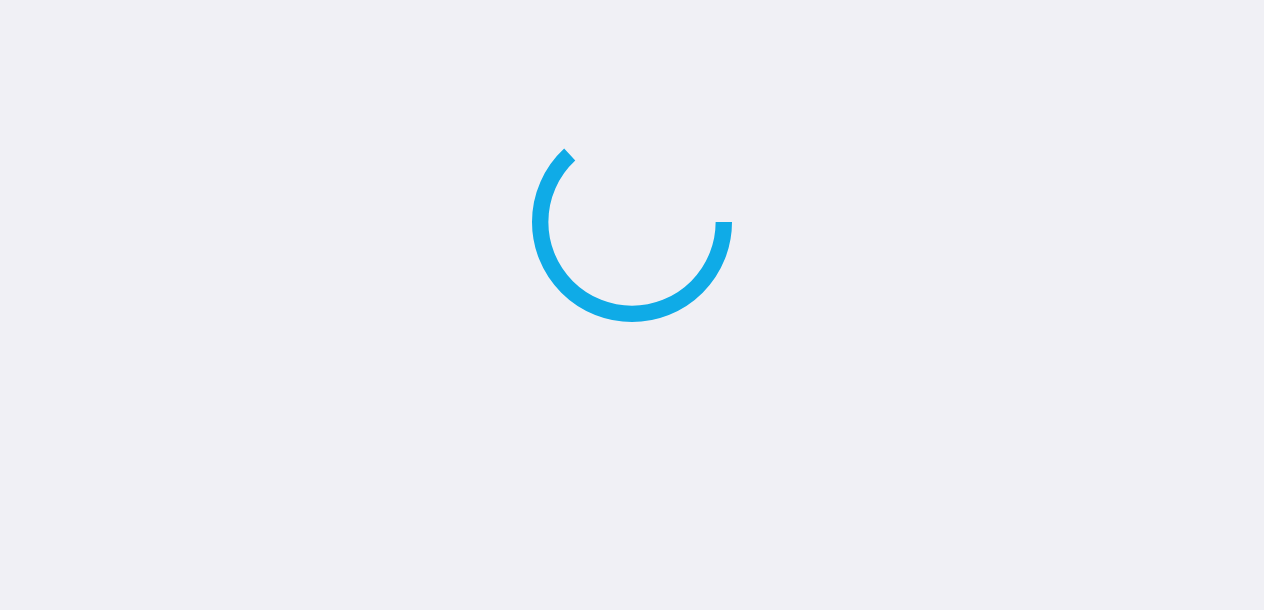 scroll, scrollTop: 0, scrollLeft: 0, axis: both 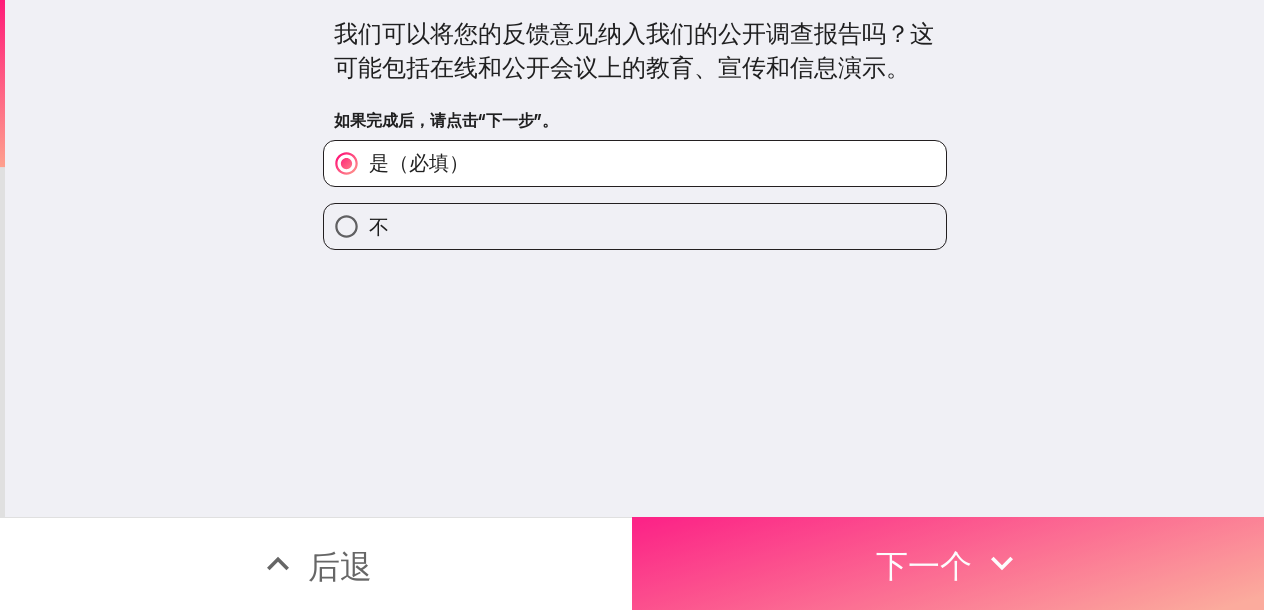click on "下一个" at bounding box center (948, 563) 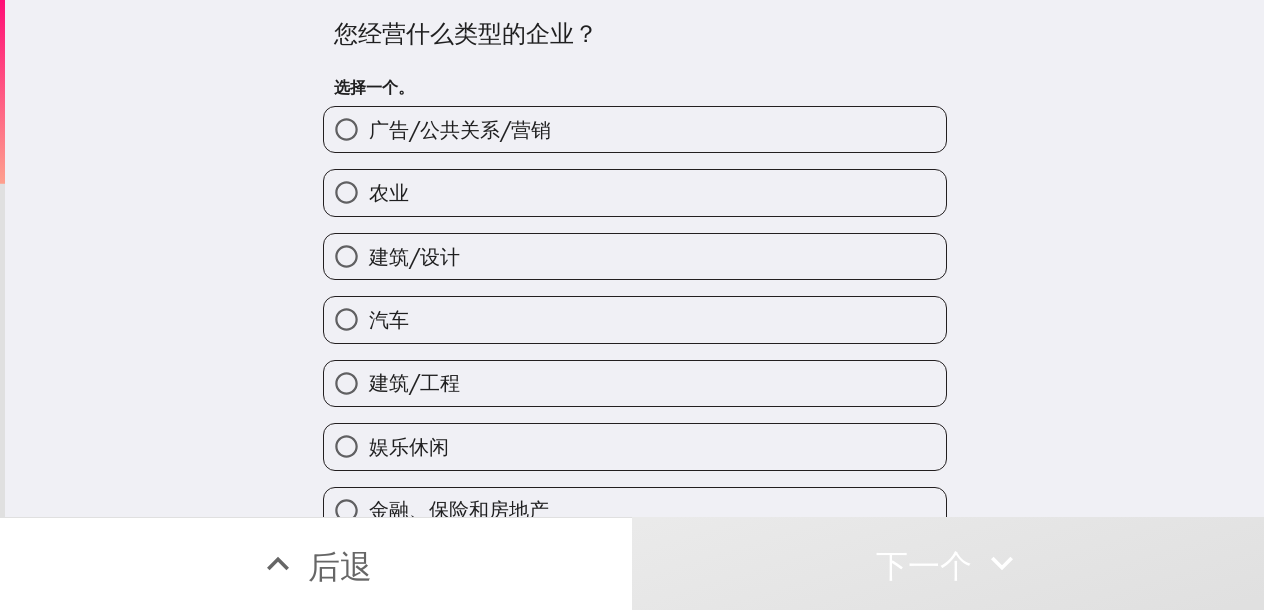 click on "您经营什么类型的企业？ 选择一个。 广告/公共关系/营销 农业 建筑/设计 汽车 建筑/工程 娱乐休闲 金融、保险和房地产 卫生保健 高科技产品/服务 导入/导出 法律服务 住宿/旅游 制造业 非营利组织、基金会和慈善家 药品和医疗设备 餐厅/酒吧 零售销售 教学/教育 运输 其他" at bounding box center [634, 258] 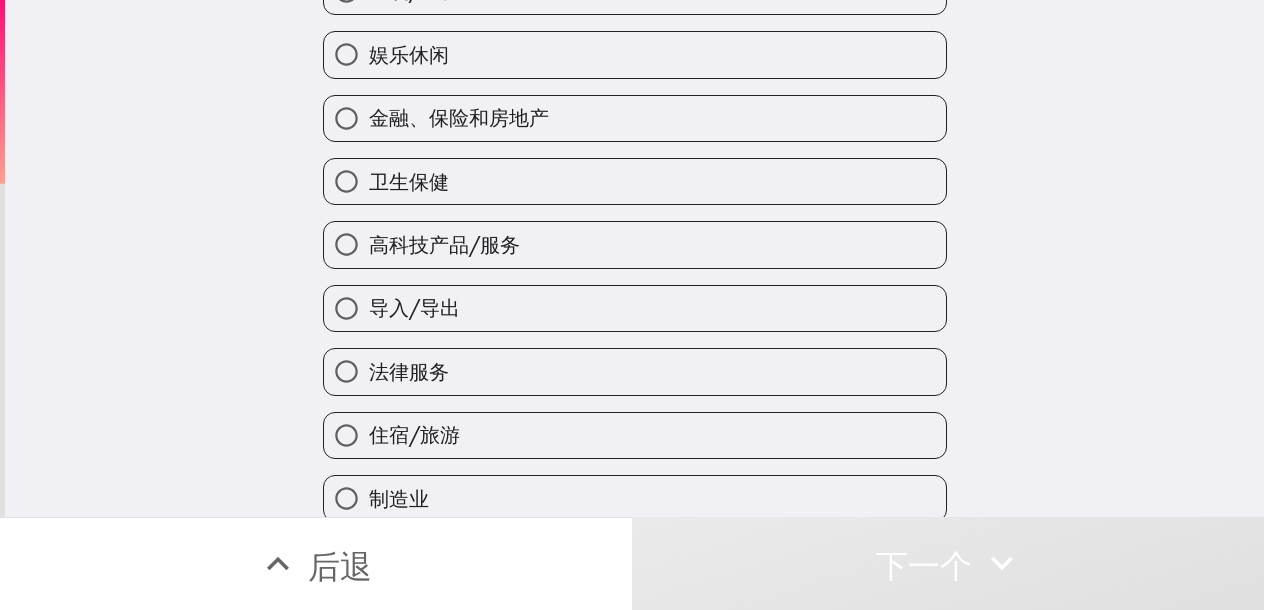 scroll, scrollTop: 400, scrollLeft: 0, axis: vertical 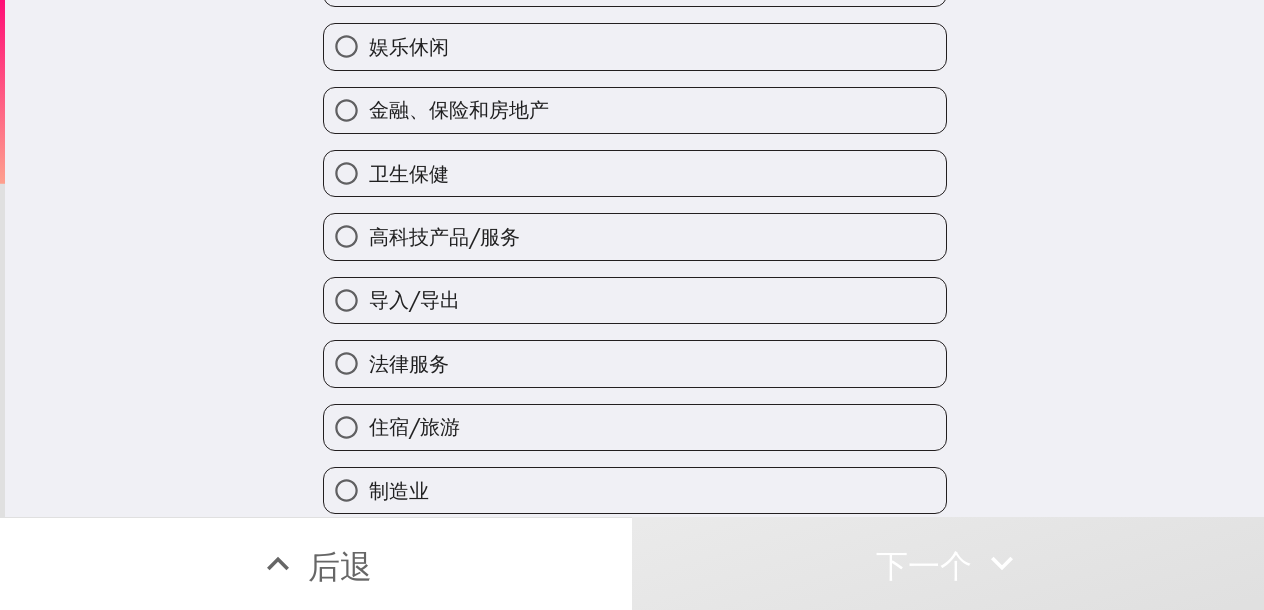drag, startPoint x: 528, startPoint y: 233, endPoint x: 514, endPoint y: 252, distance: 23.600847 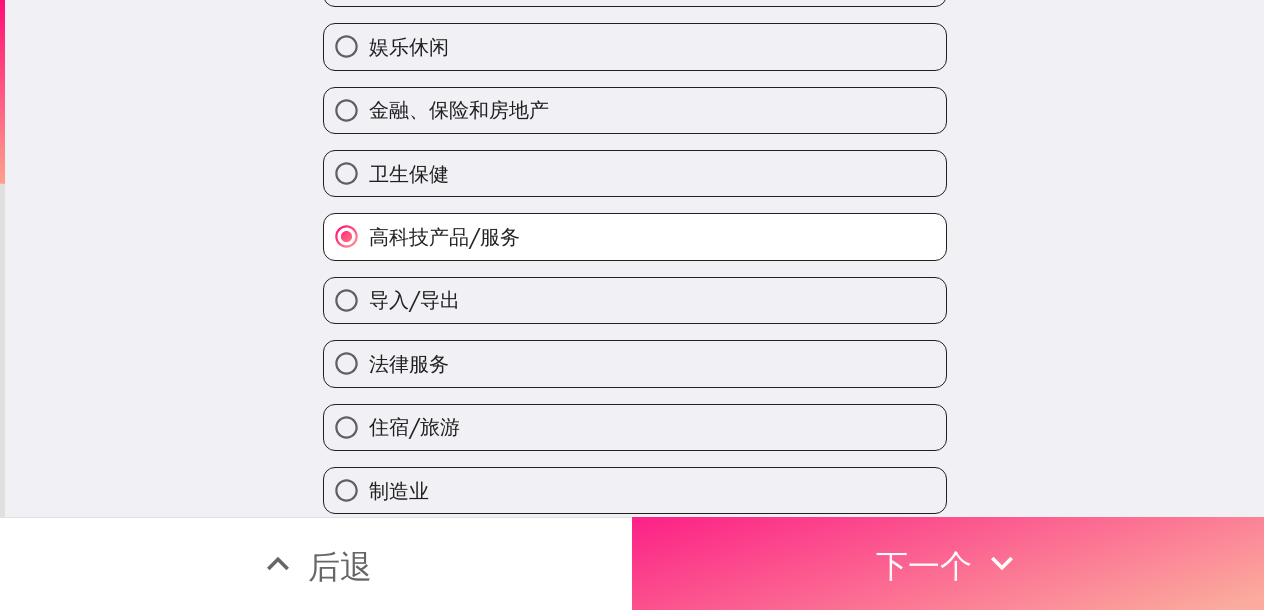drag, startPoint x: 905, startPoint y: 557, endPoint x: 876, endPoint y: 560, distance: 29.15476 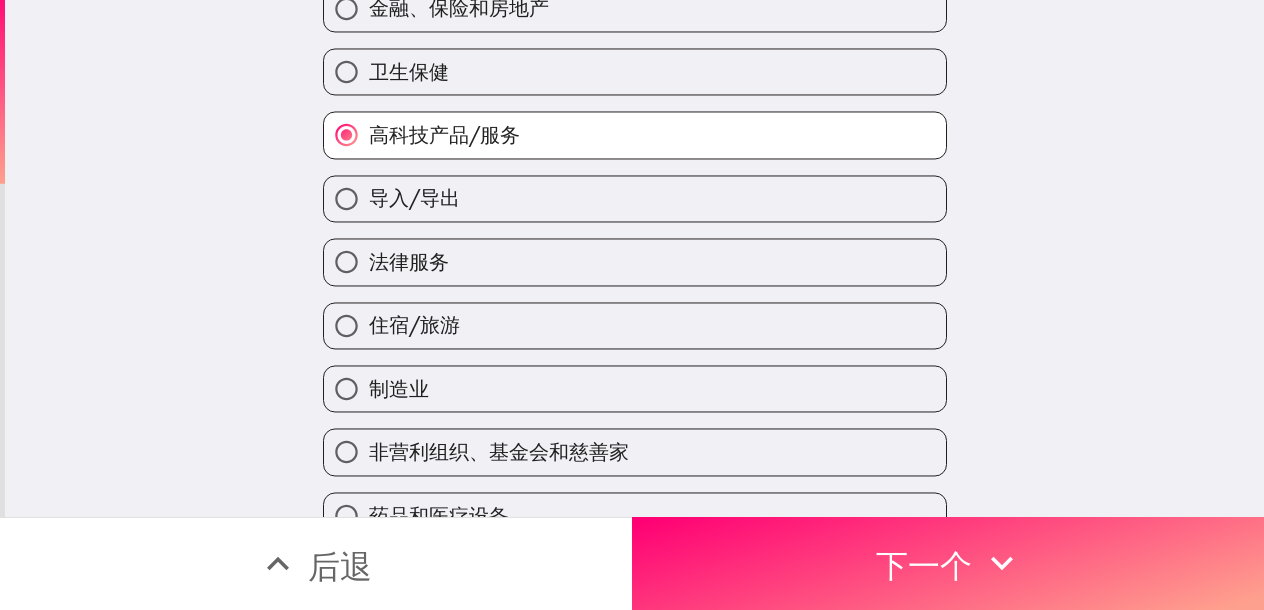 scroll, scrollTop: 57, scrollLeft: 0, axis: vertical 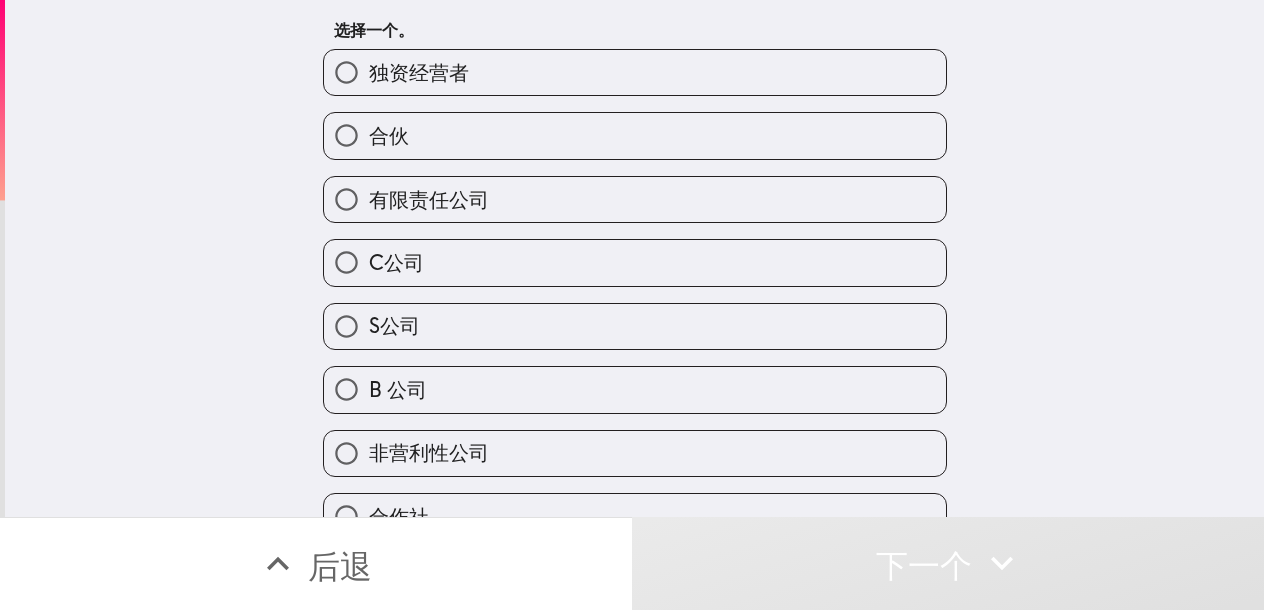 click on "合伙" at bounding box center [635, 135] 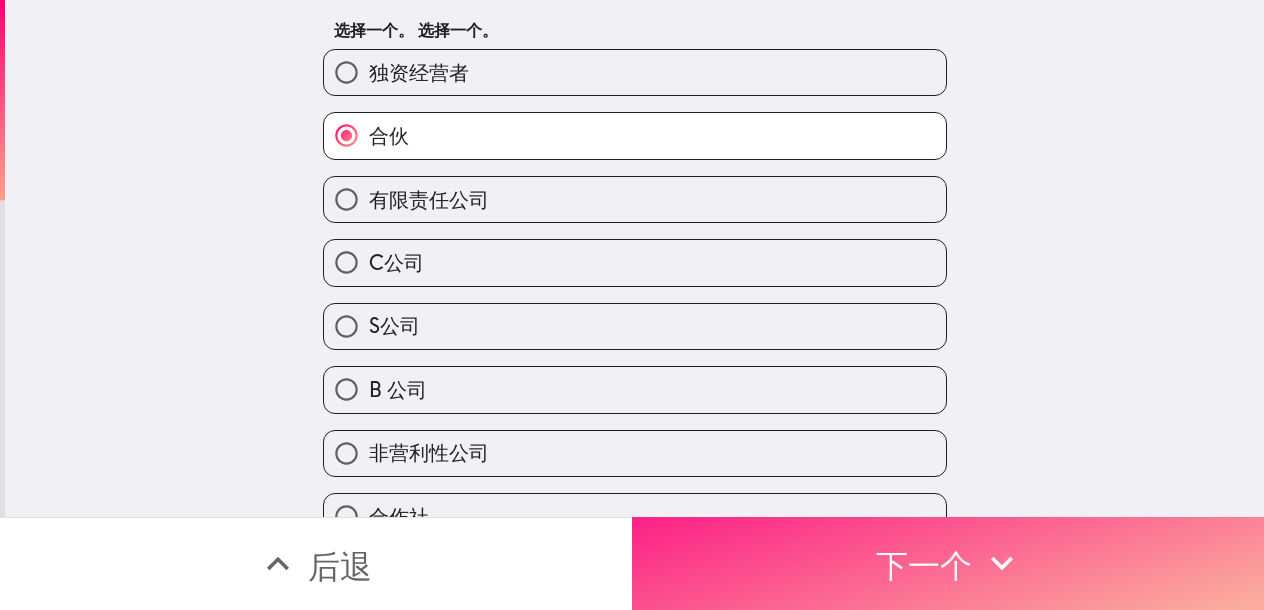 drag, startPoint x: 817, startPoint y: 565, endPoint x: 803, endPoint y: 565, distance: 14 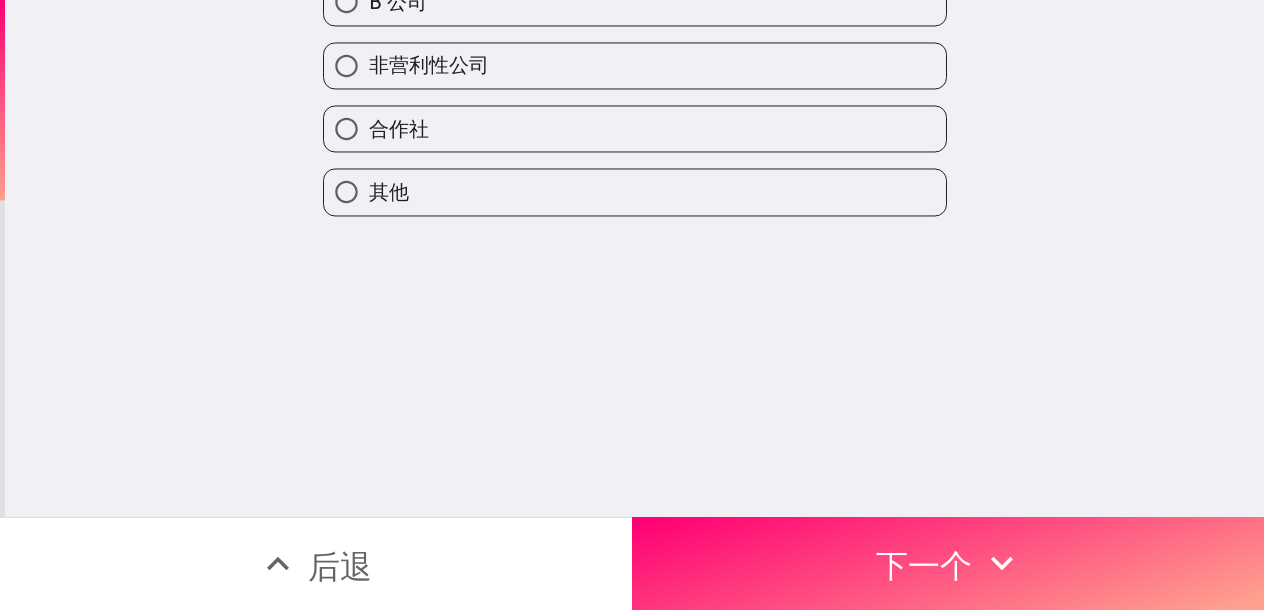 scroll, scrollTop: 0, scrollLeft: 0, axis: both 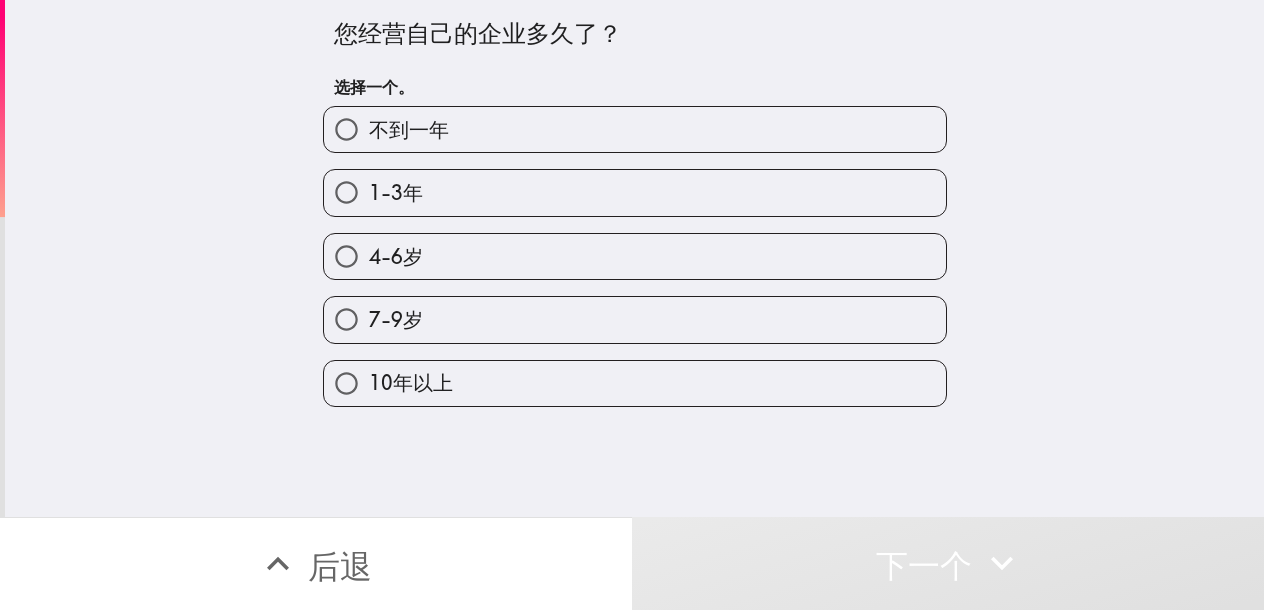click on "10年以上" at bounding box center (635, 383) 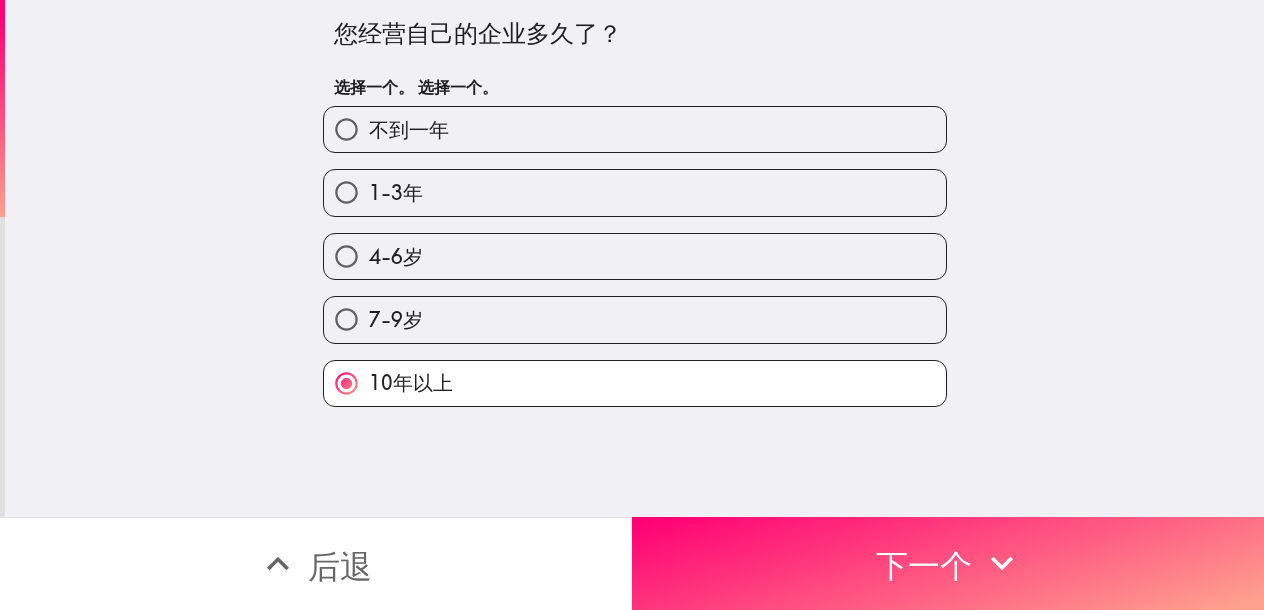 click on "7-9岁" at bounding box center (635, 319) 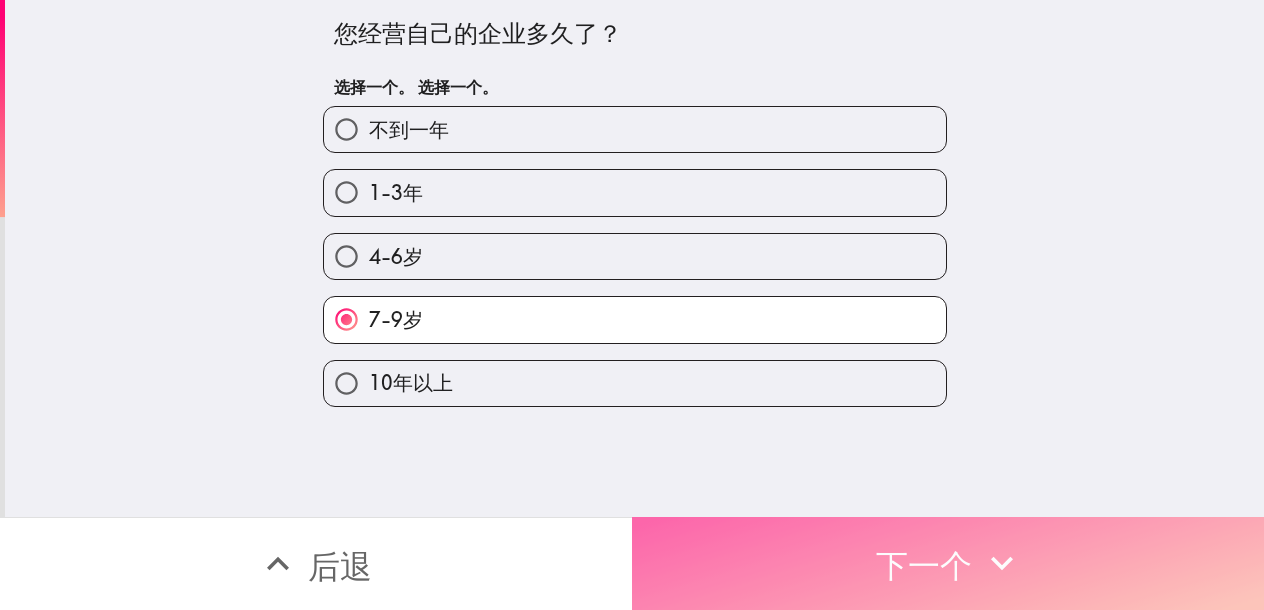 click on "下一个" at bounding box center (948, 563) 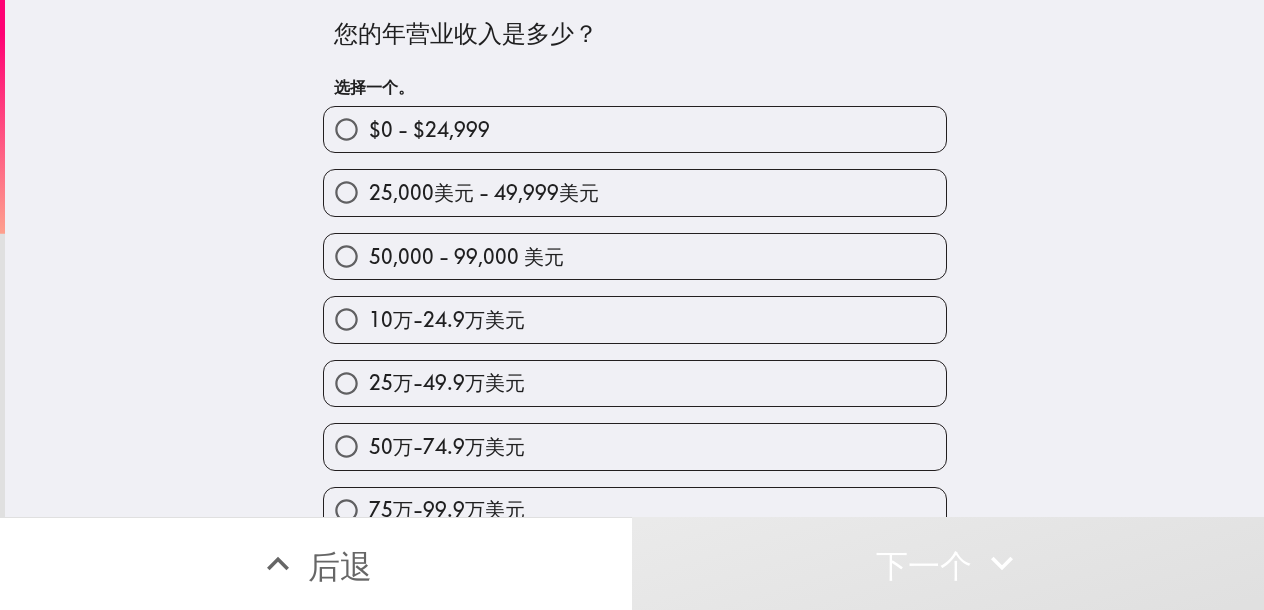 drag, startPoint x: 469, startPoint y: 376, endPoint x: 402, endPoint y: 420, distance: 80.1561 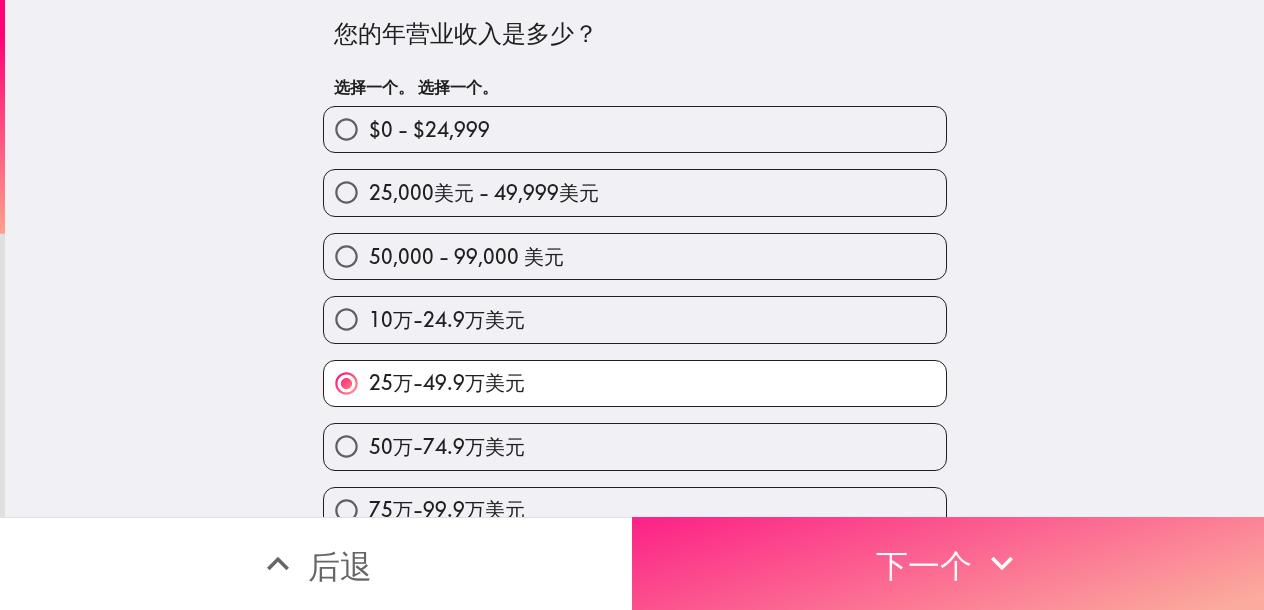click on "下一个" at bounding box center (948, 563) 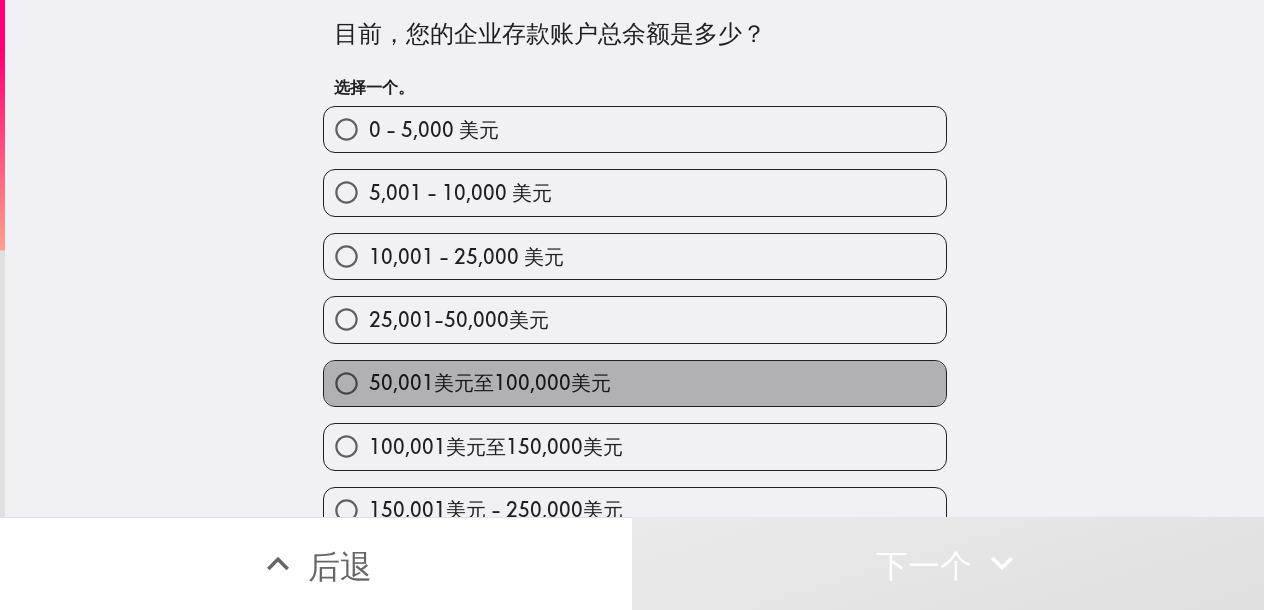 click on "50,001美元至100,000美元" at bounding box center (490, 382) 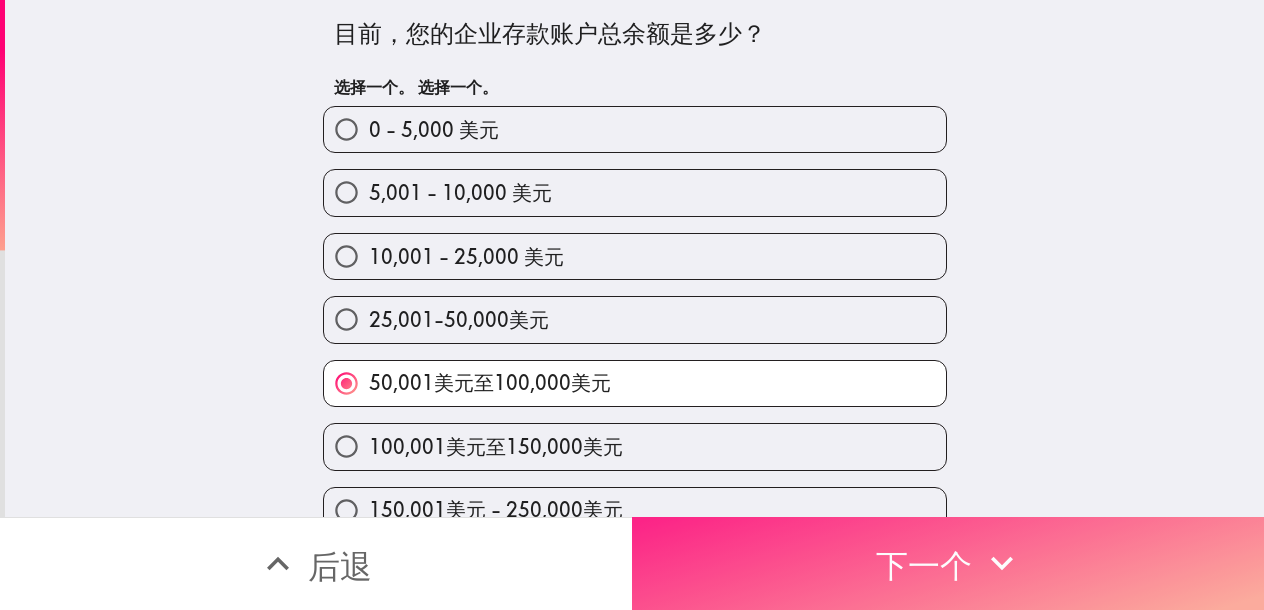 click on "下一个" at bounding box center [924, 566] 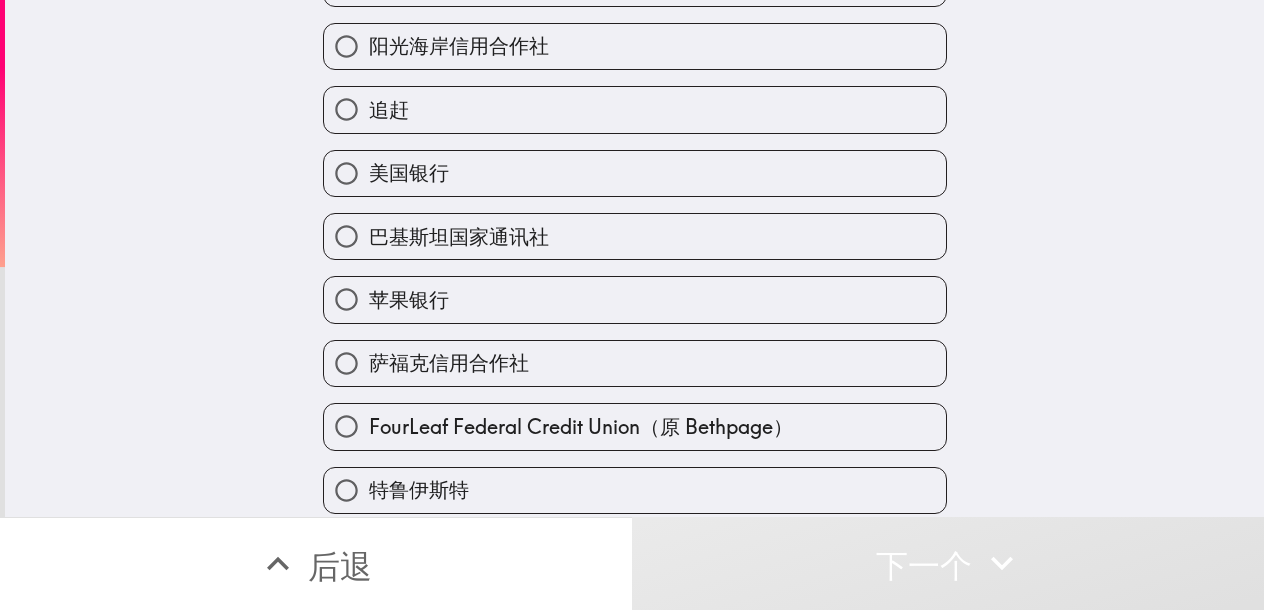 scroll, scrollTop: 400, scrollLeft: 0, axis: vertical 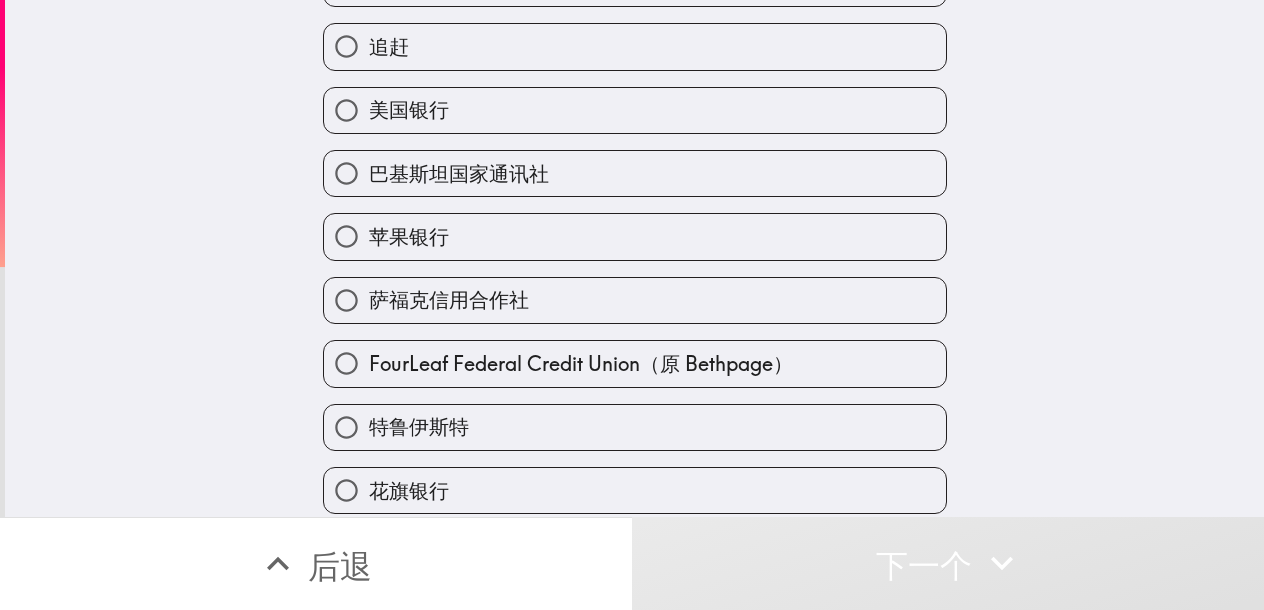 click on "苹果银行" at bounding box center (635, 236) 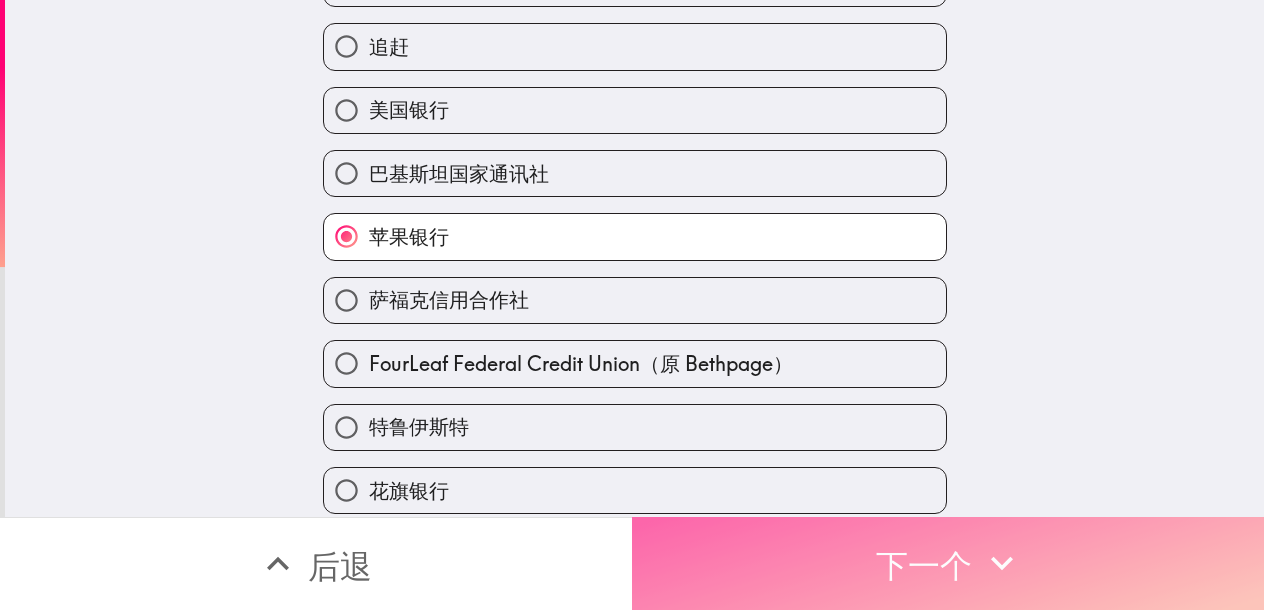 click on "下一个" at bounding box center (948, 563) 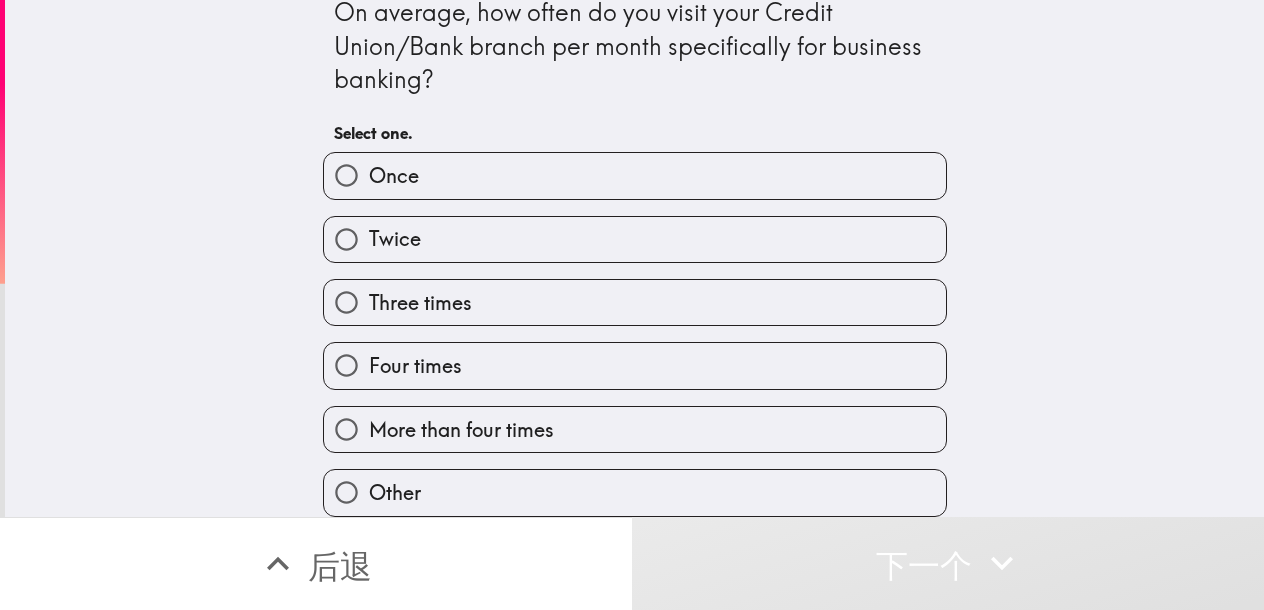 scroll, scrollTop: 0, scrollLeft: 0, axis: both 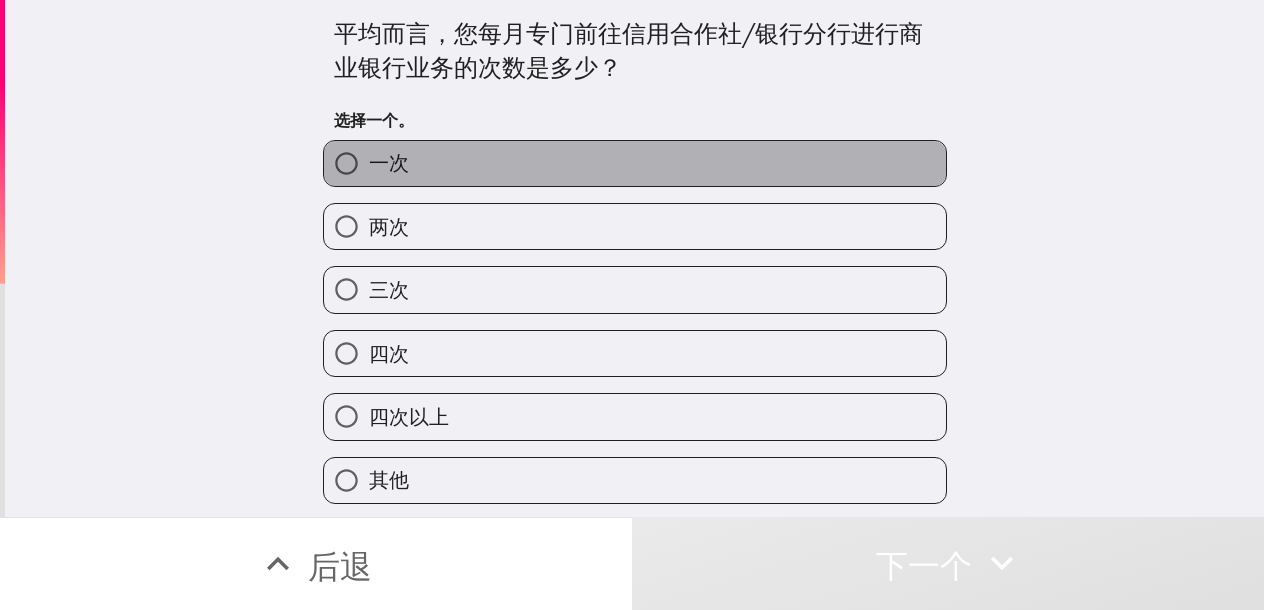 click on "一次" at bounding box center (635, 163) 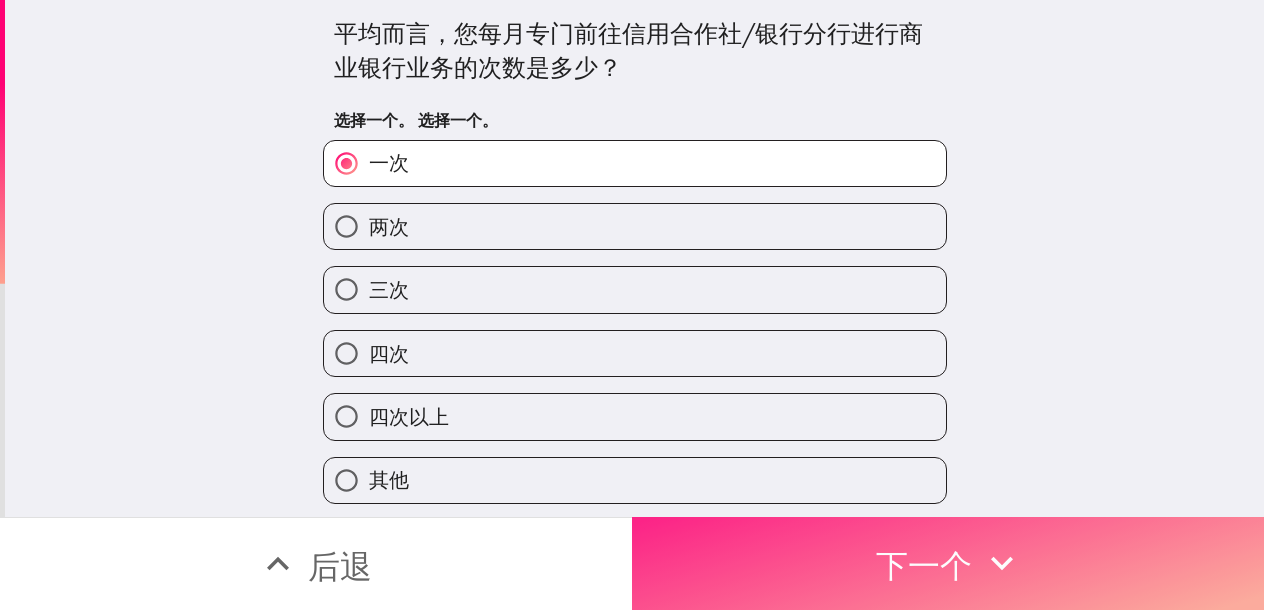 drag, startPoint x: 845, startPoint y: 562, endPoint x: 832, endPoint y: 563, distance: 13.038404 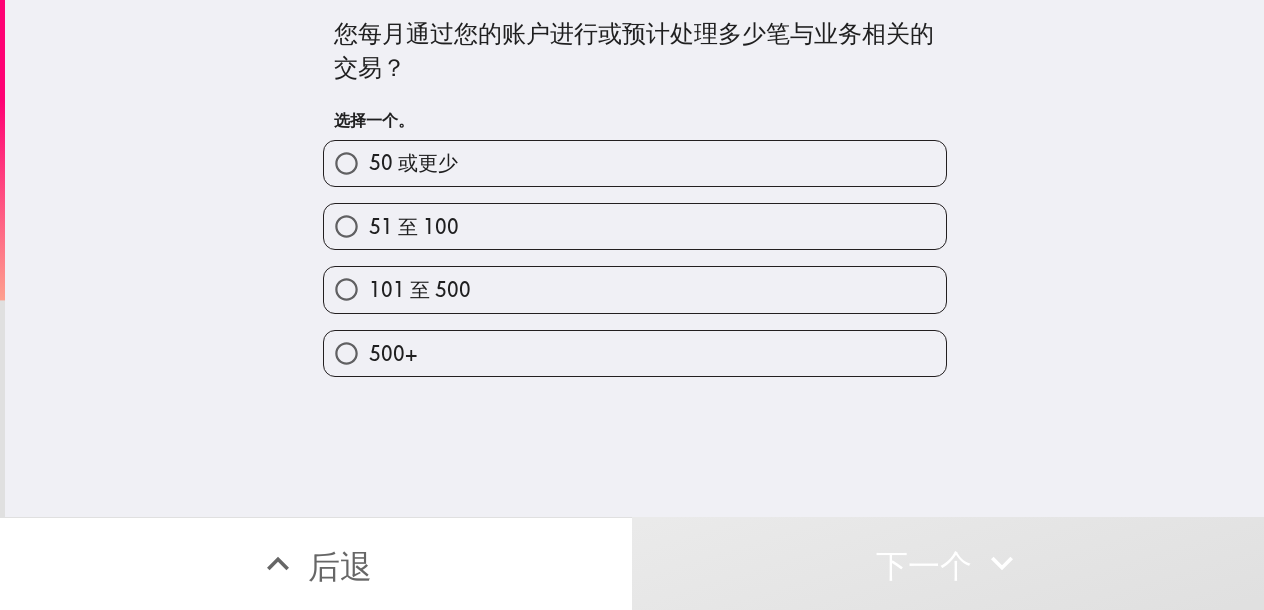 drag, startPoint x: 624, startPoint y: 293, endPoint x: 392, endPoint y: 435, distance: 272.00735 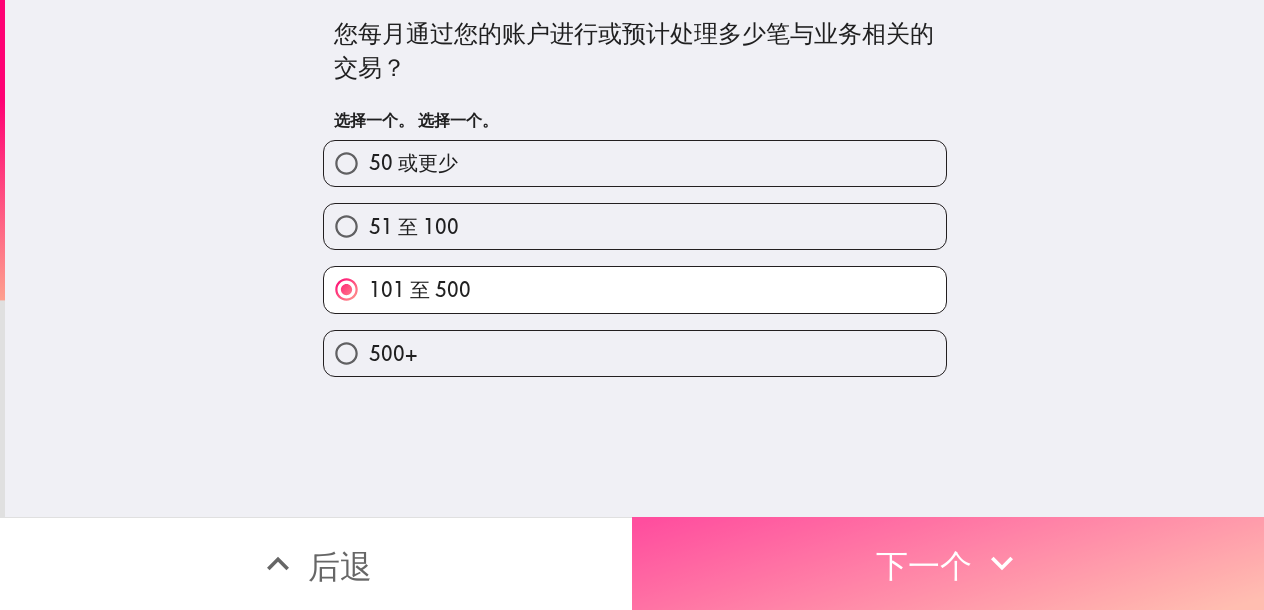 drag, startPoint x: 826, startPoint y: 560, endPoint x: 592, endPoint y: 608, distance: 238.87234 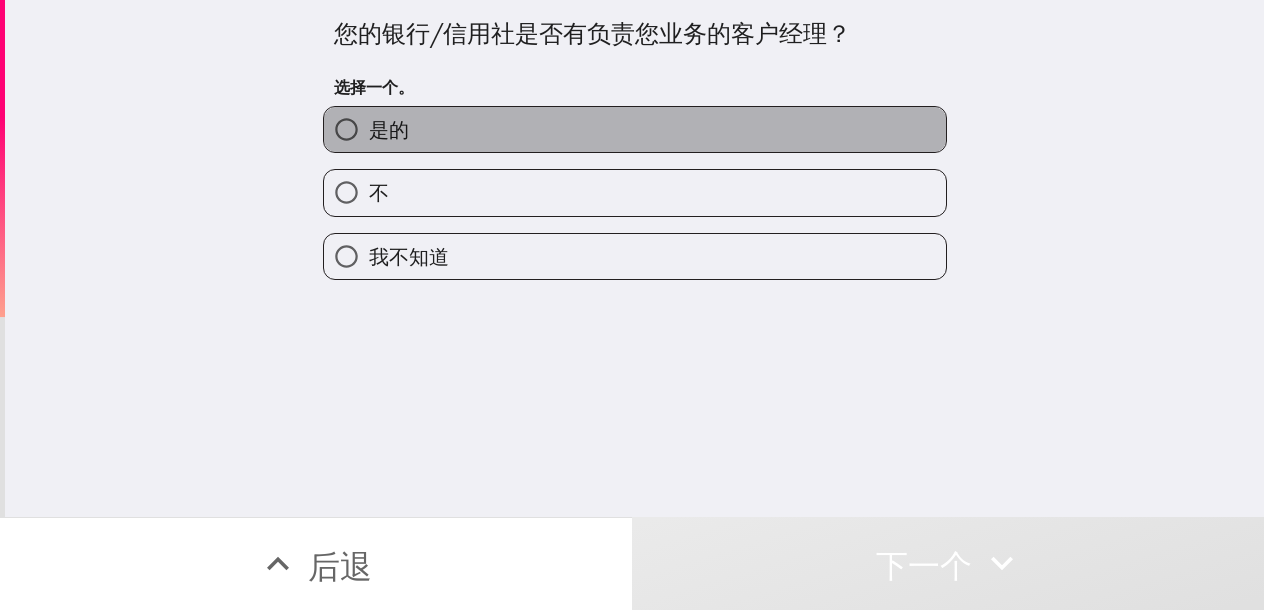 click on "是的" at bounding box center (635, 129) 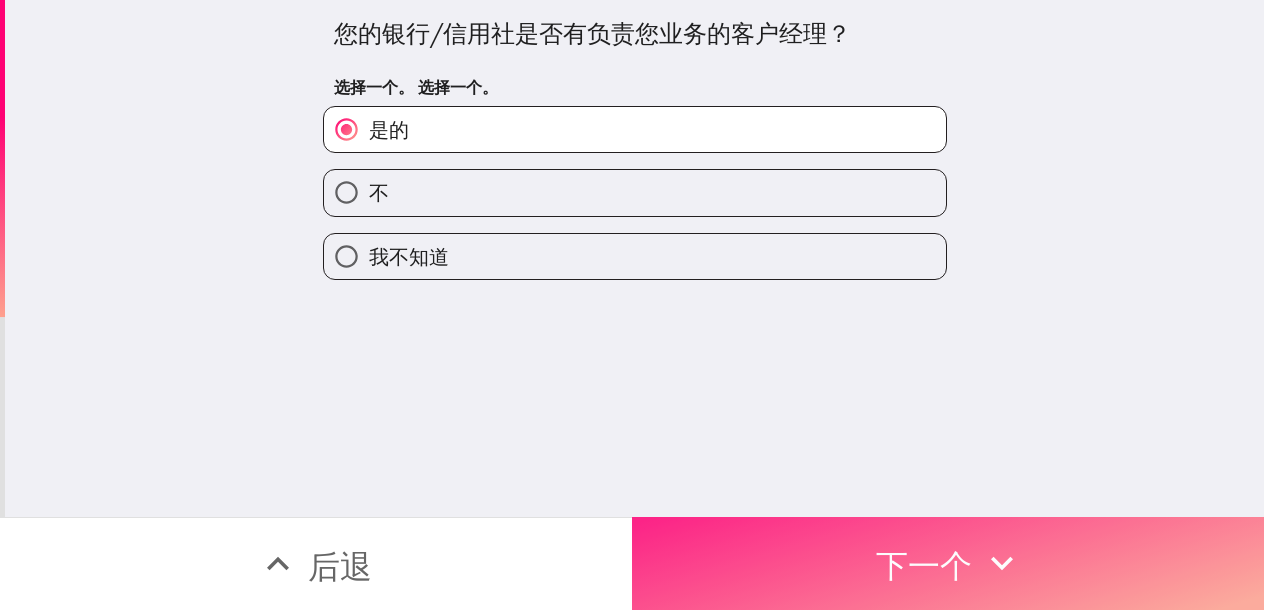 drag, startPoint x: 778, startPoint y: 547, endPoint x: 745, endPoint y: 553, distance: 33.54102 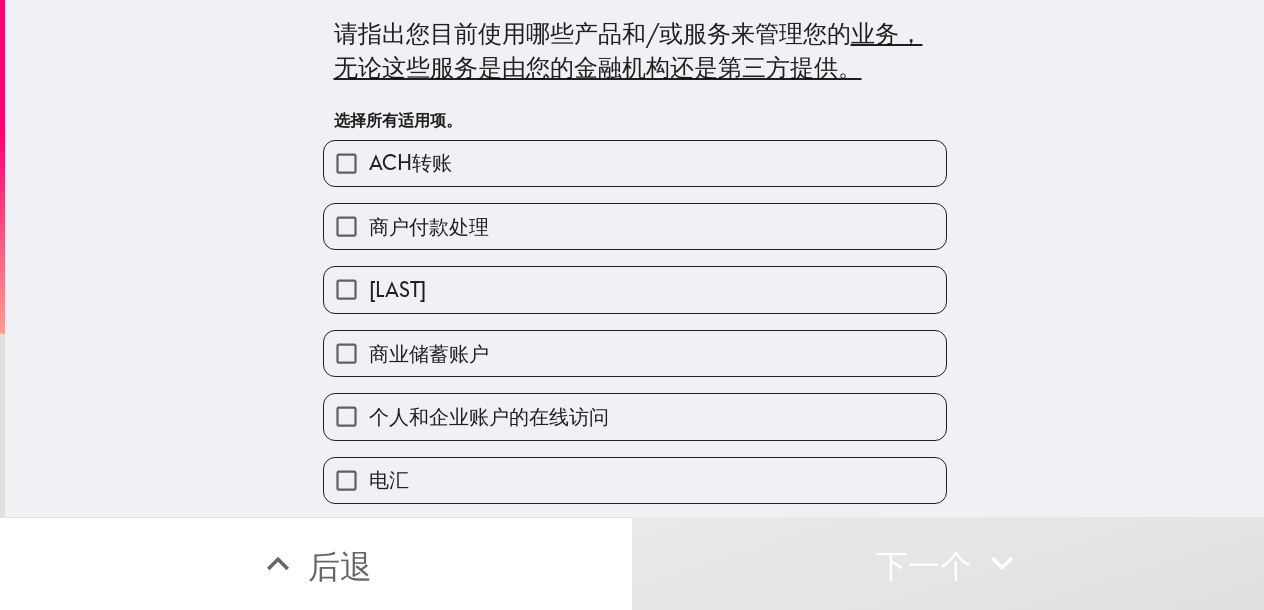 click on "ACH转账" at bounding box center [635, 163] 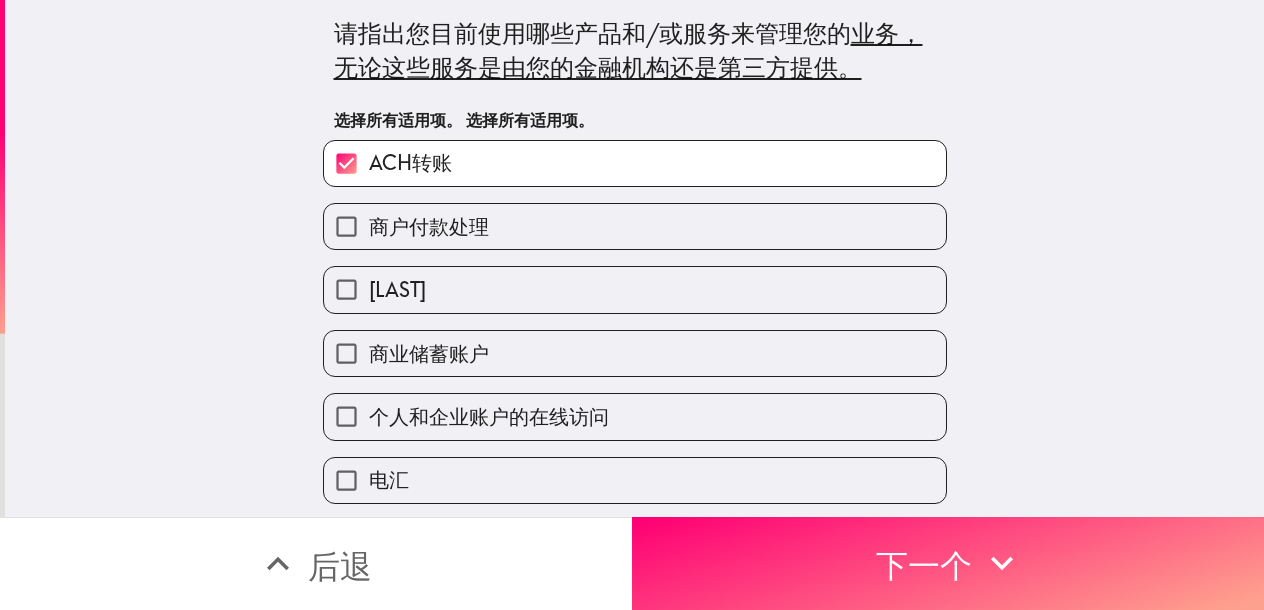 click on "商户付款处理" at bounding box center [635, 226] 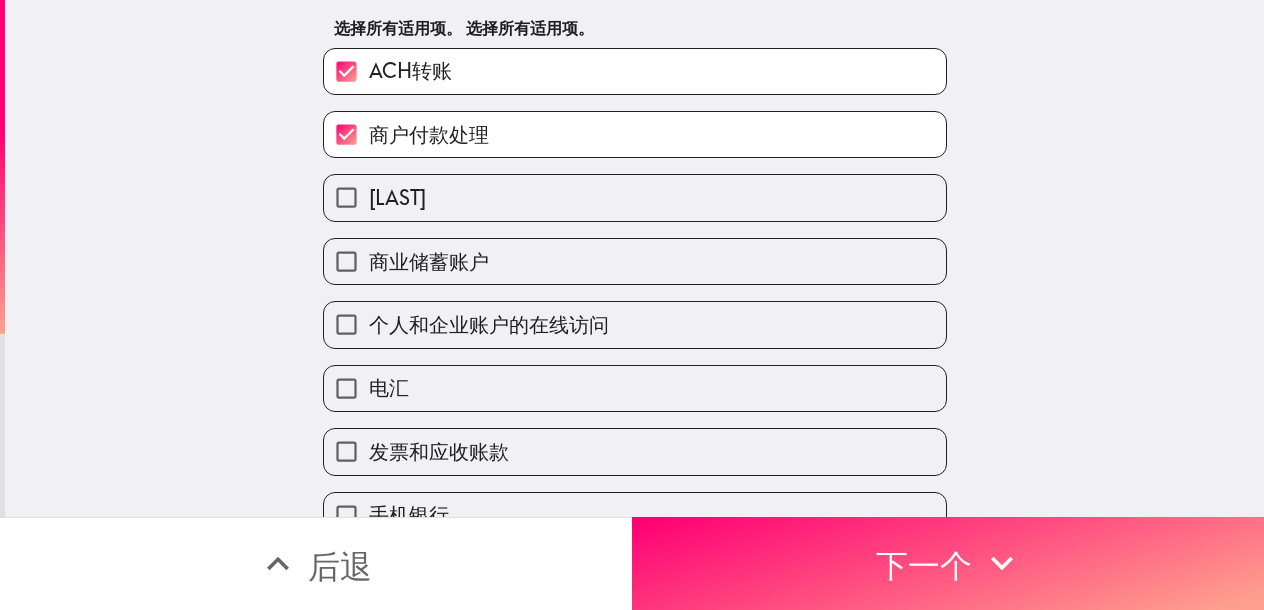 scroll, scrollTop: 100, scrollLeft: 0, axis: vertical 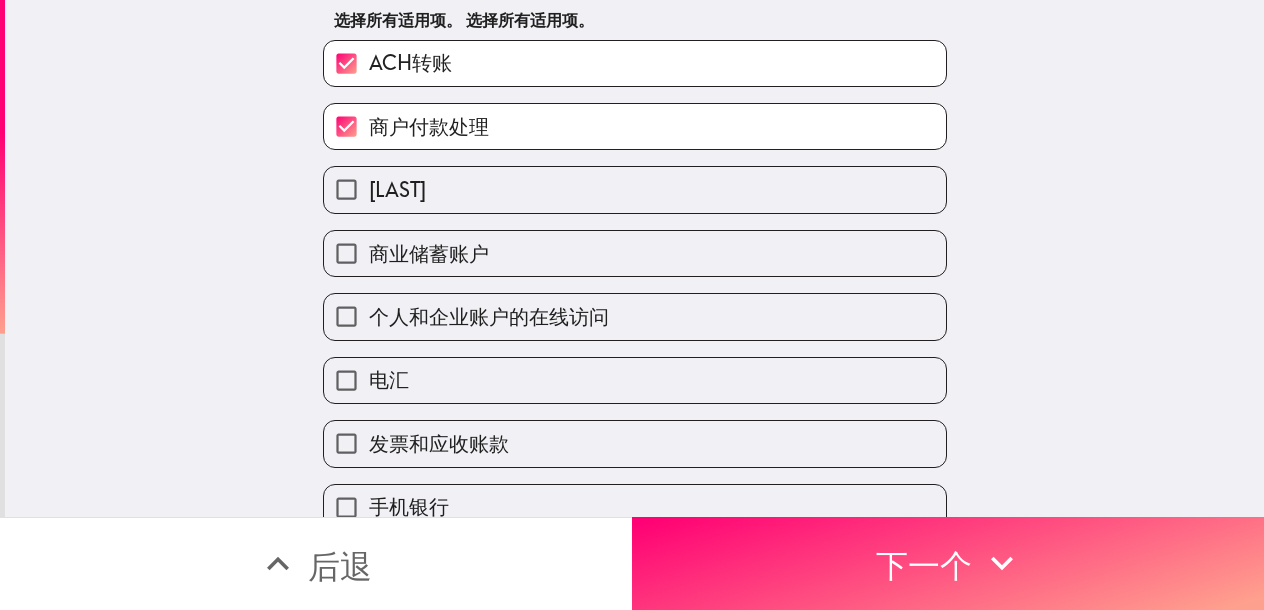 click on "商业储蓄账户" at bounding box center (635, 253) 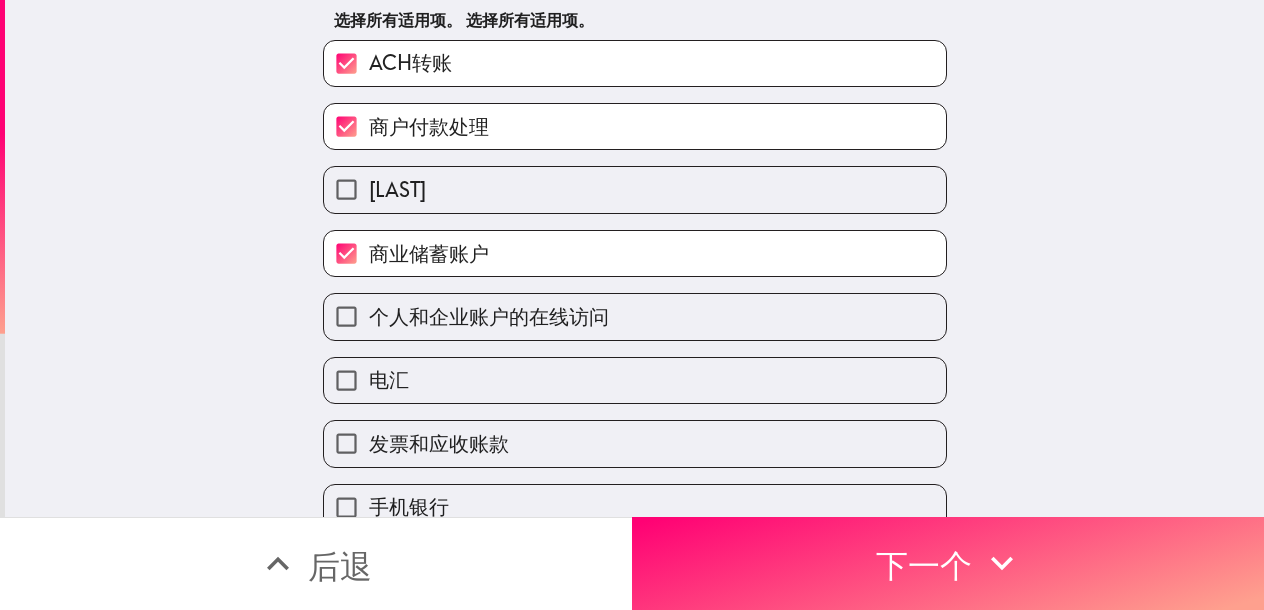 click on "个人和企业账户的在线访问" at bounding box center [489, 316] 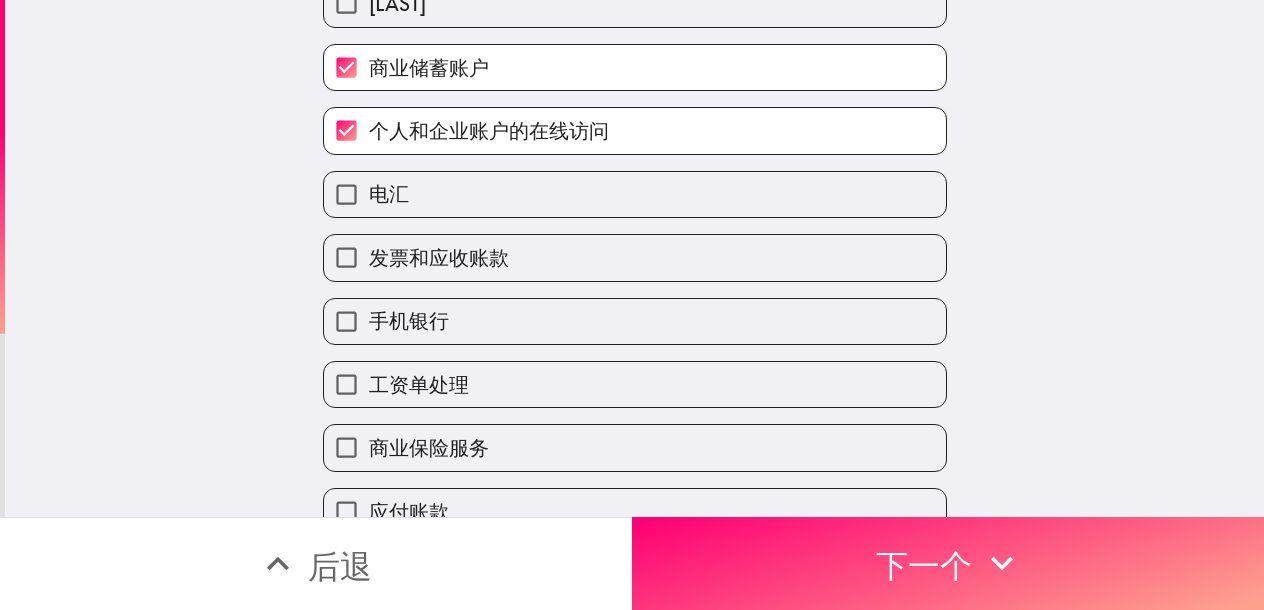 scroll, scrollTop: 300, scrollLeft: 0, axis: vertical 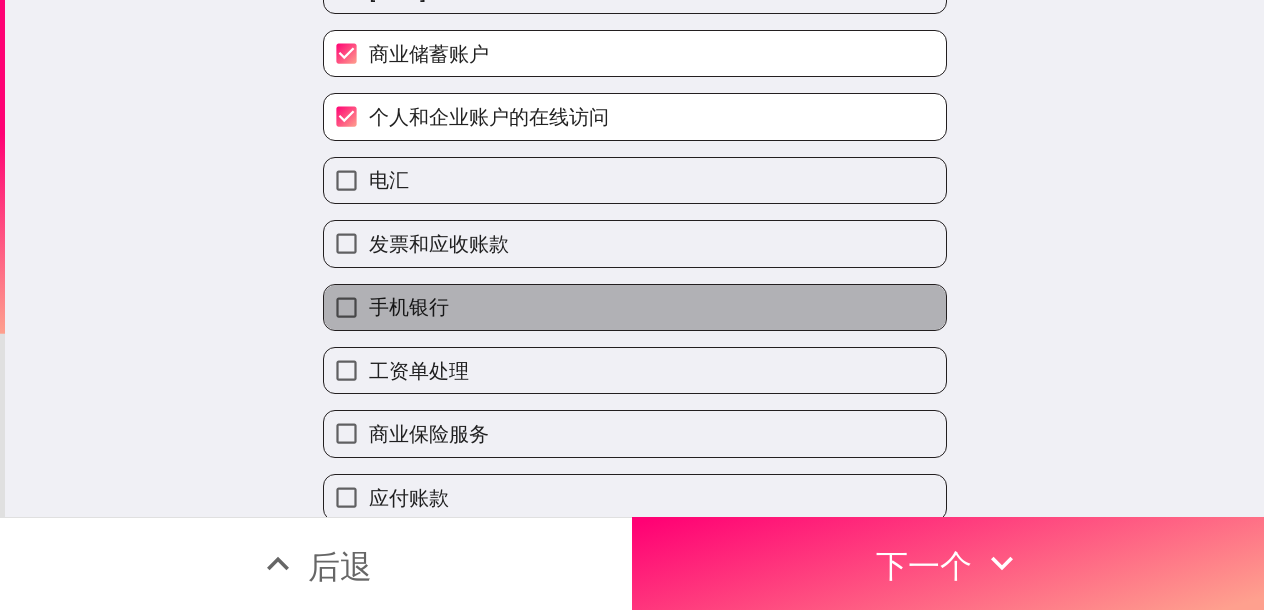 click on "手机银行" at bounding box center (635, 307) 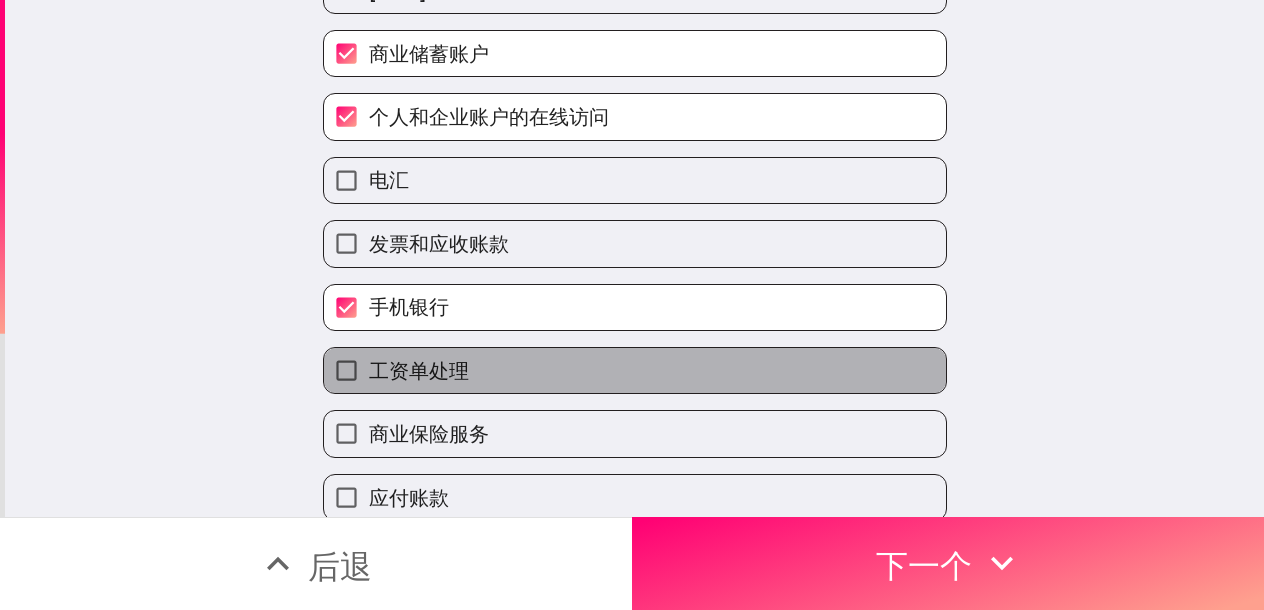 click on "工资单处理" at bounding box center [419, 370] 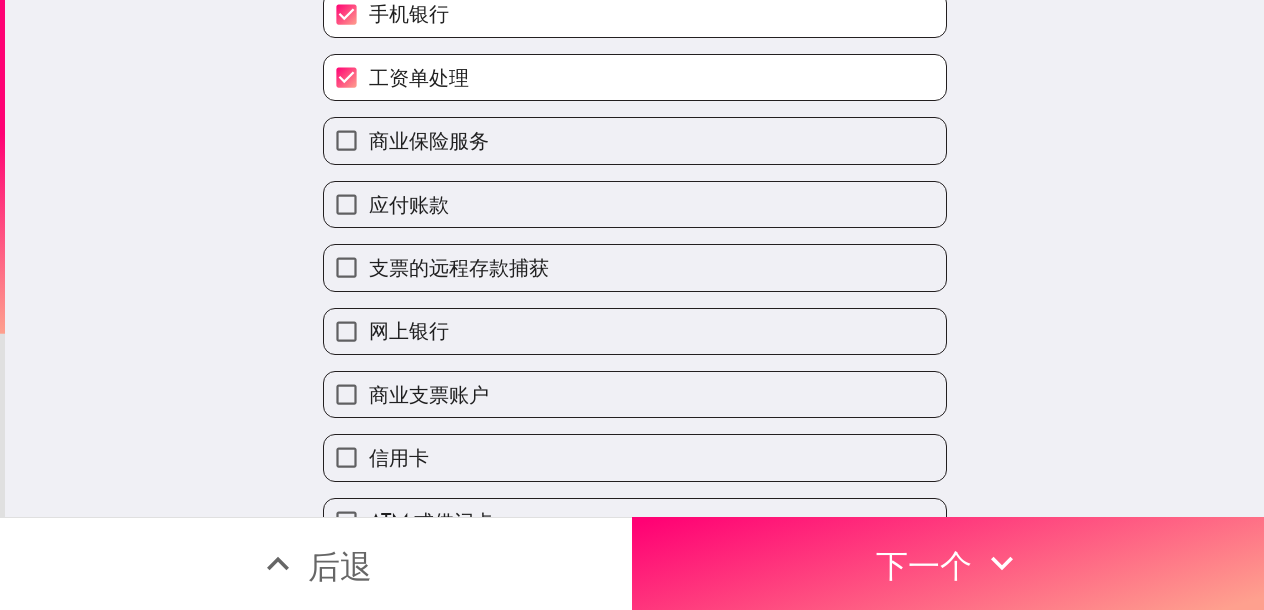scroll, scrollTop: 600, scrollLeft: 0, axis: vertical 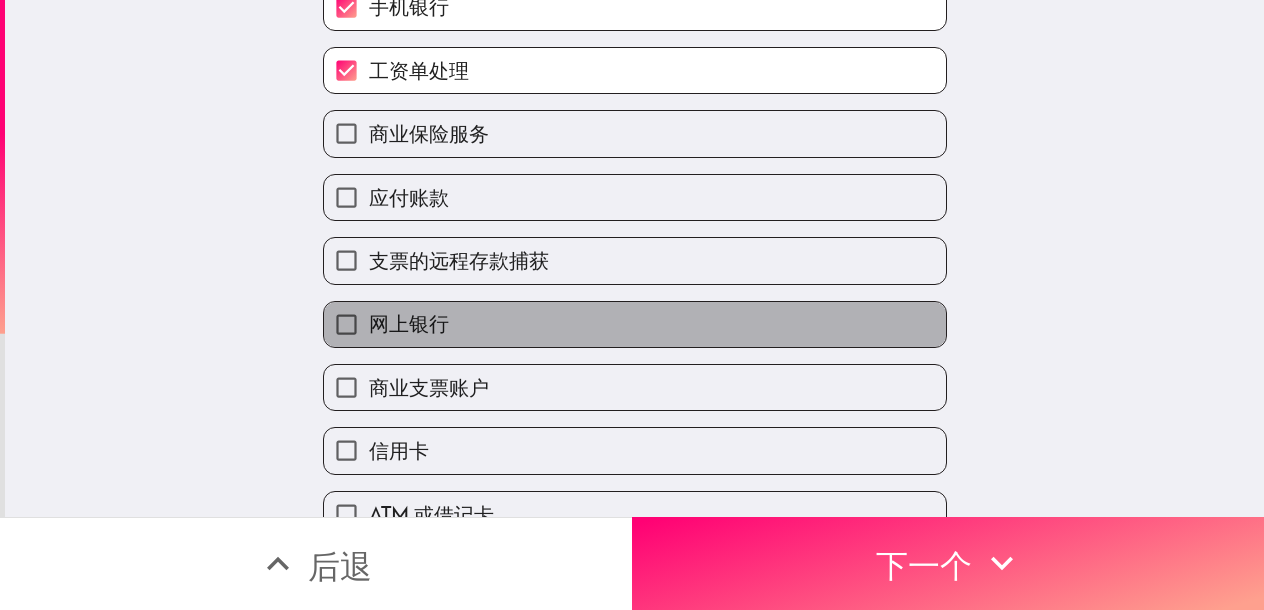 click on "网上银行" at bounding box center (635, 324) 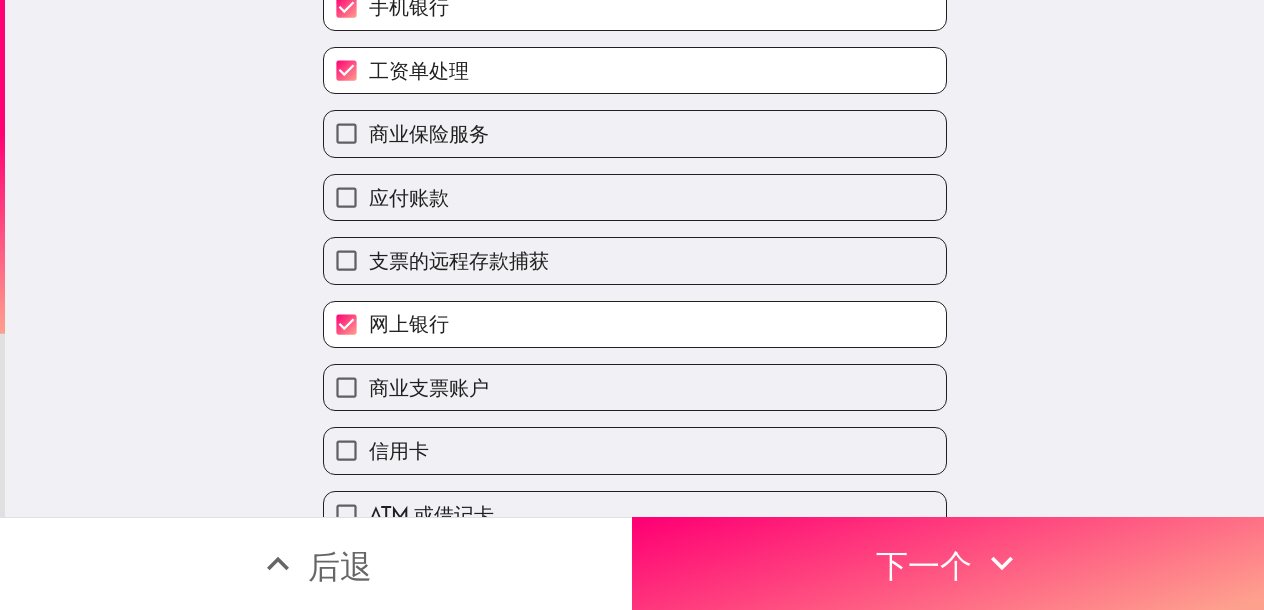 click on "商业支票账户" at bounding box center (429, 387) 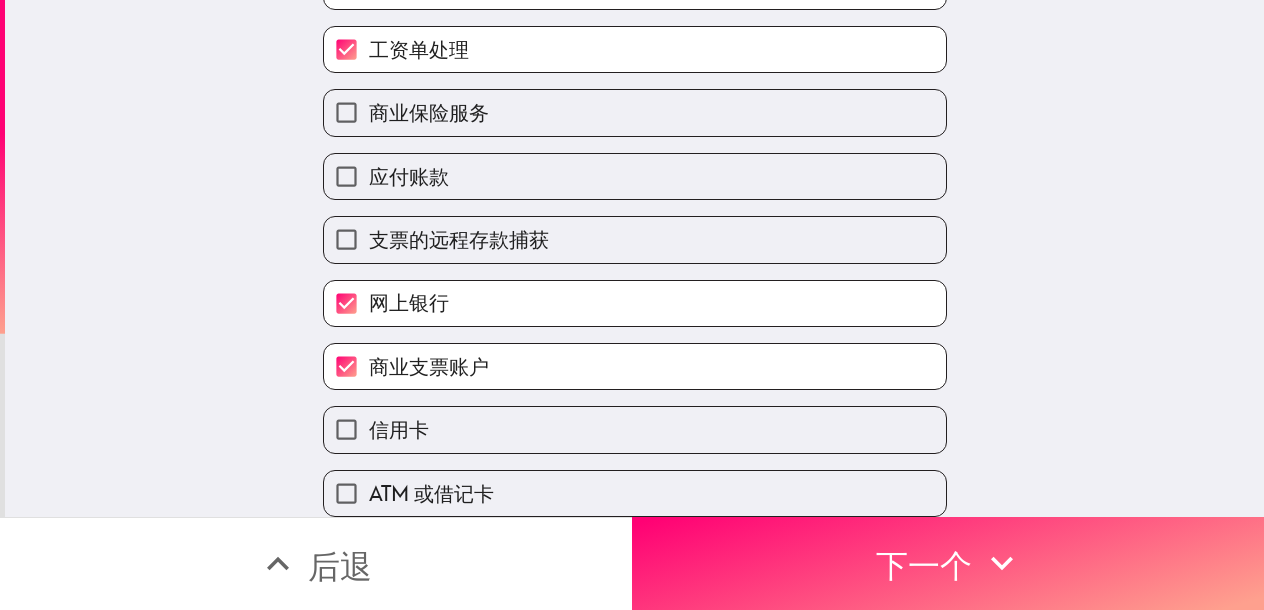 scroll, scrollTop: 636, scrollLeft: 0, axis: vertical 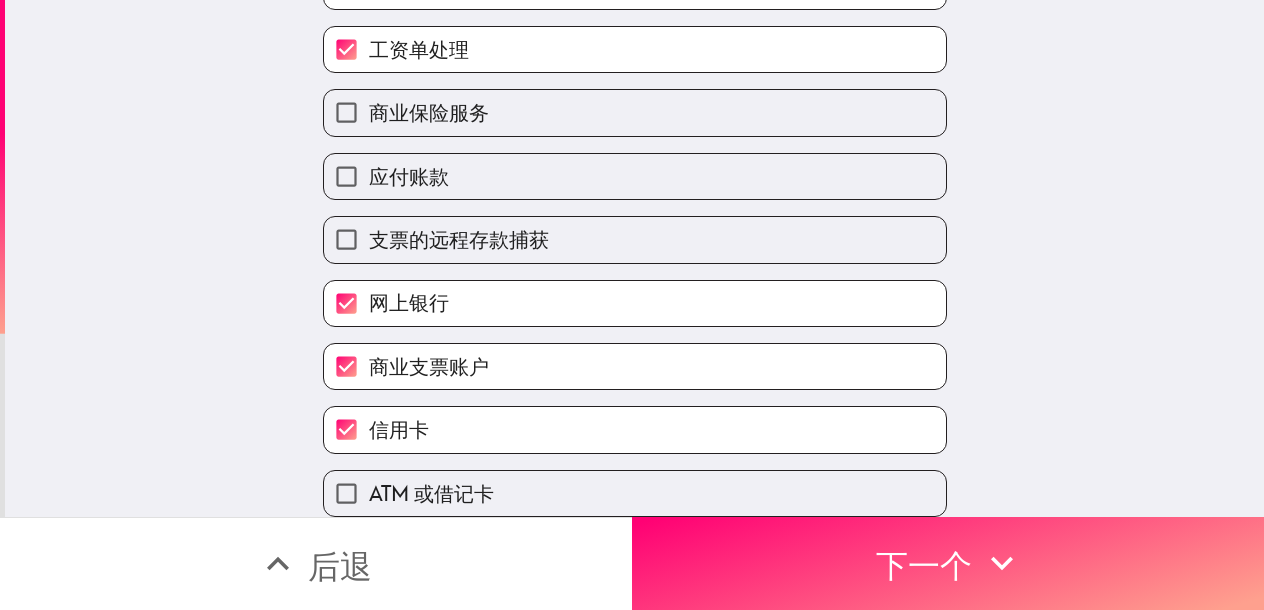 click on "ATM 或借记卡" at bounding box center [431, 493] 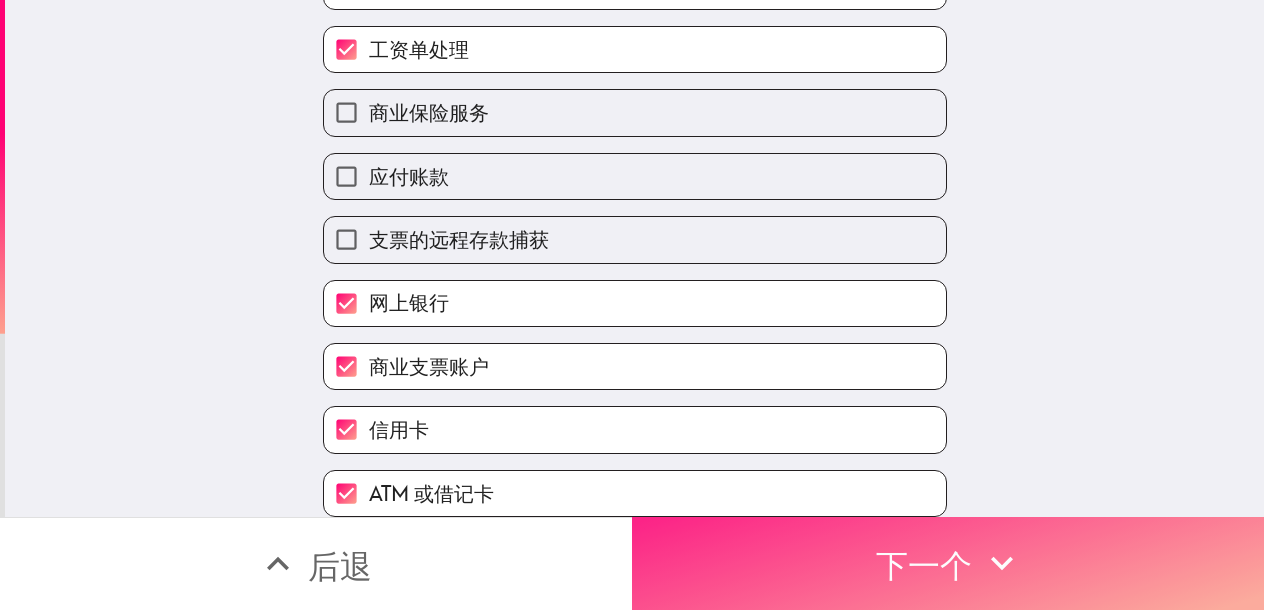 drag, startPoint x: 790, startPoint y: 559, endPoint x: 777, endPoint y: 554, distance: 13.928389 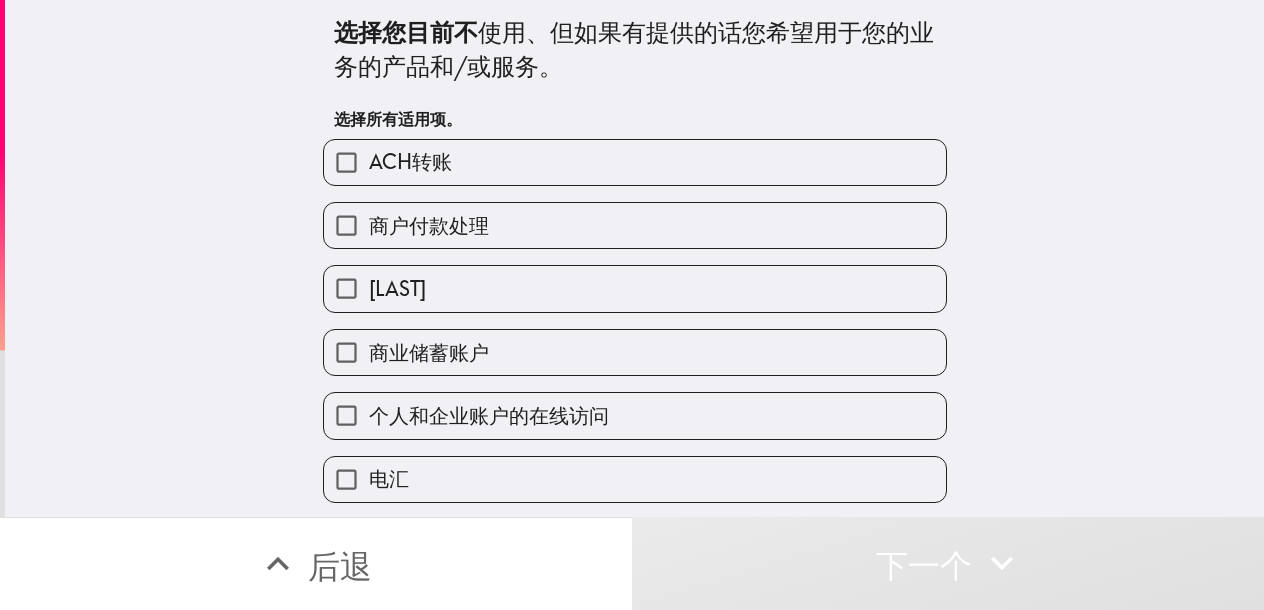 scroll, scrollTop: 0, scrollLeft: 0, axis: both 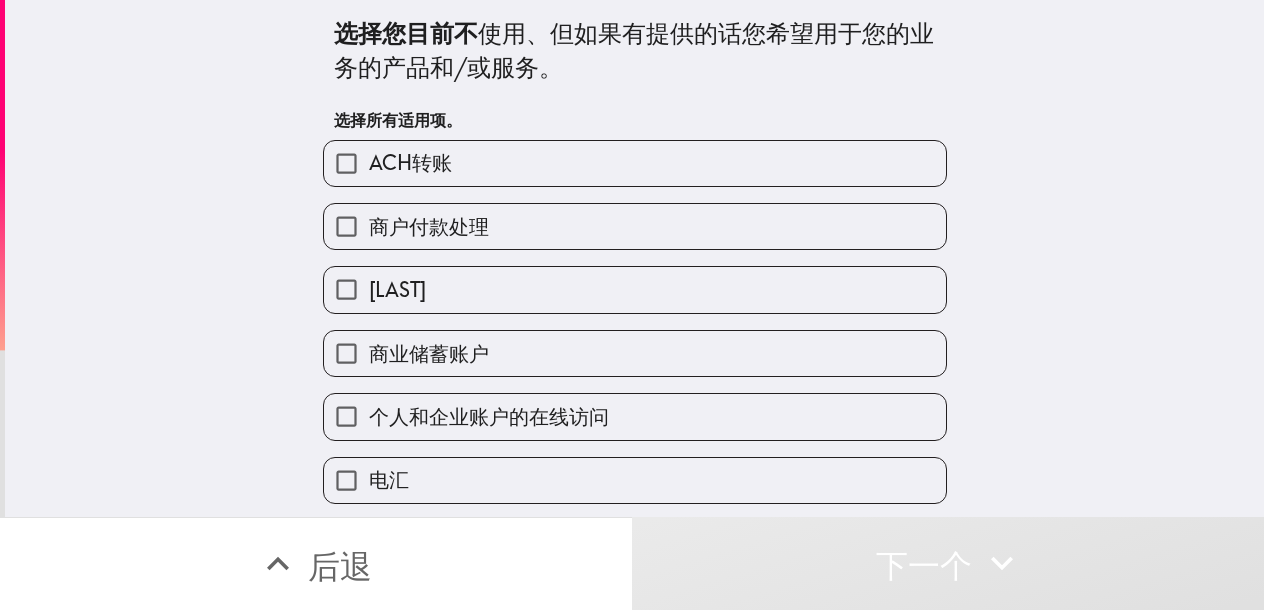 click on "泽勒" at bounding box center [635, 289] 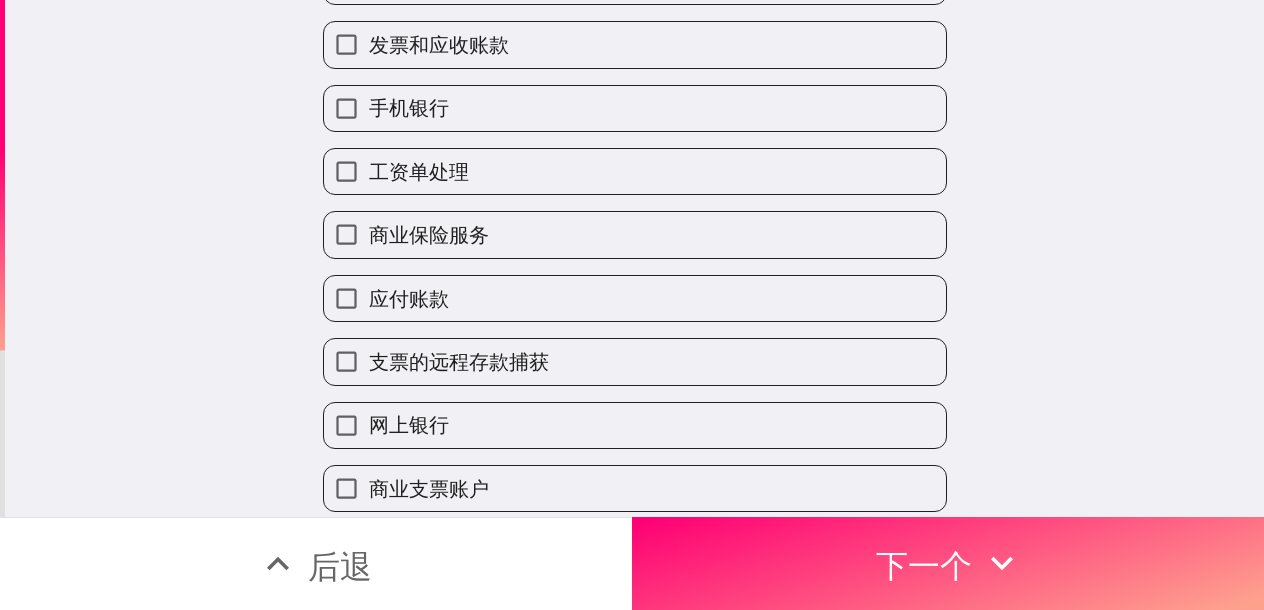 scroll, scrollTop: 500, scrollLeft: 0, axis: vertical 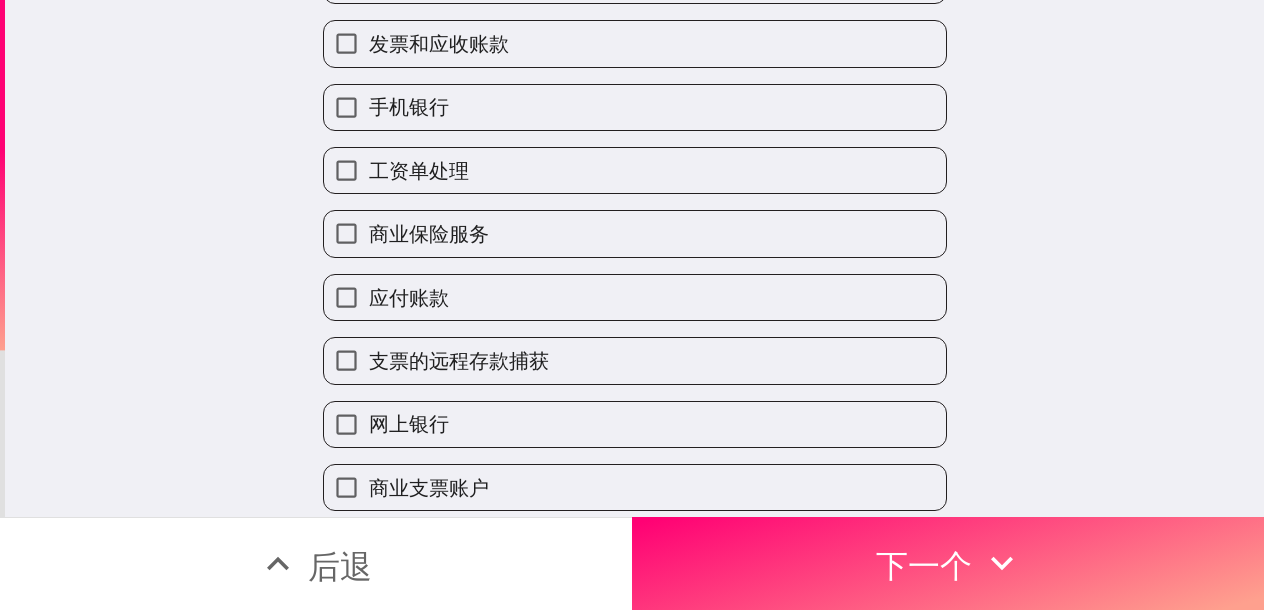 click on "发票和应收账款" at bounding box center [635, 43] 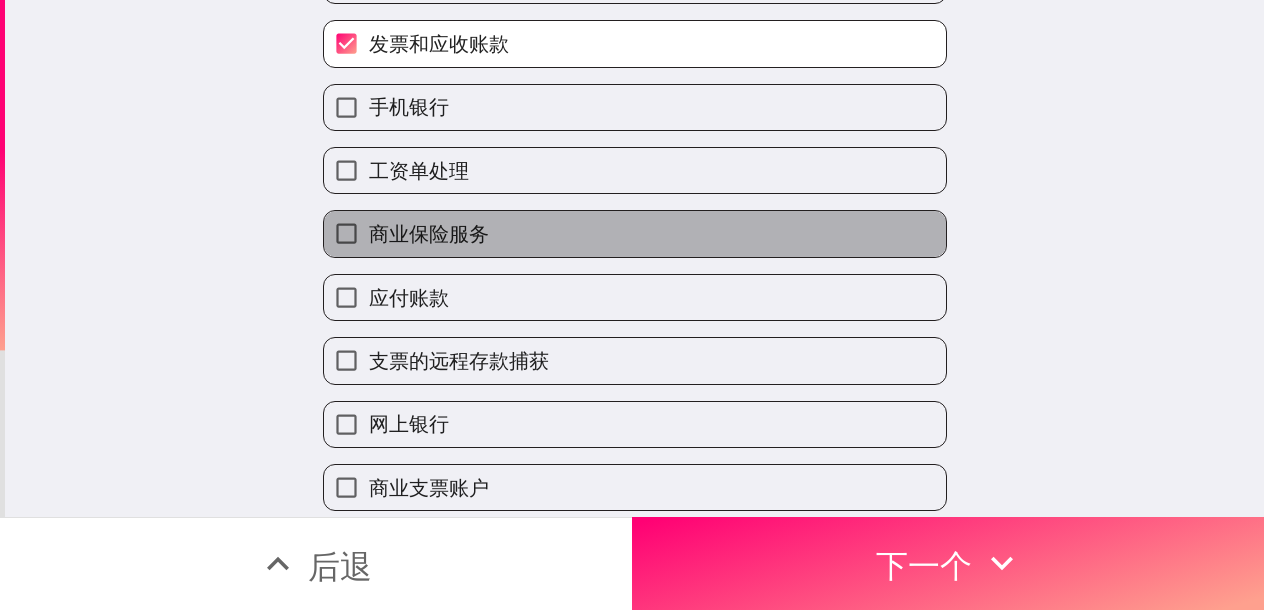 click on "商业保险服务" at bounding box center (635, 233) 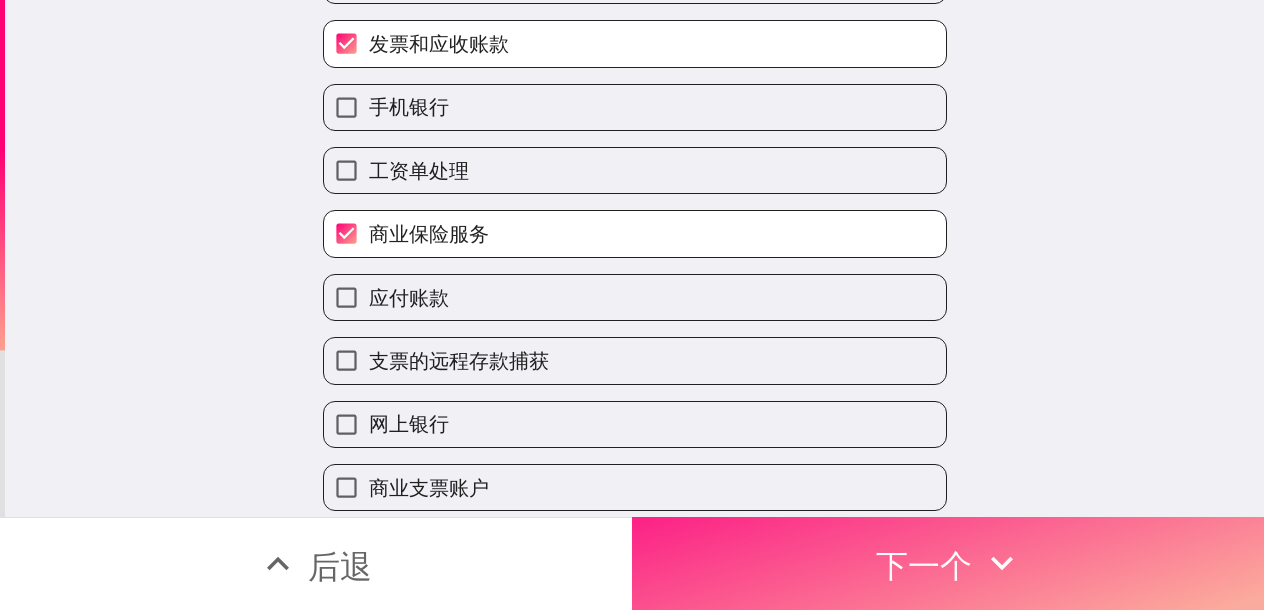 click on "下一个" at bounding box center (924, 566) 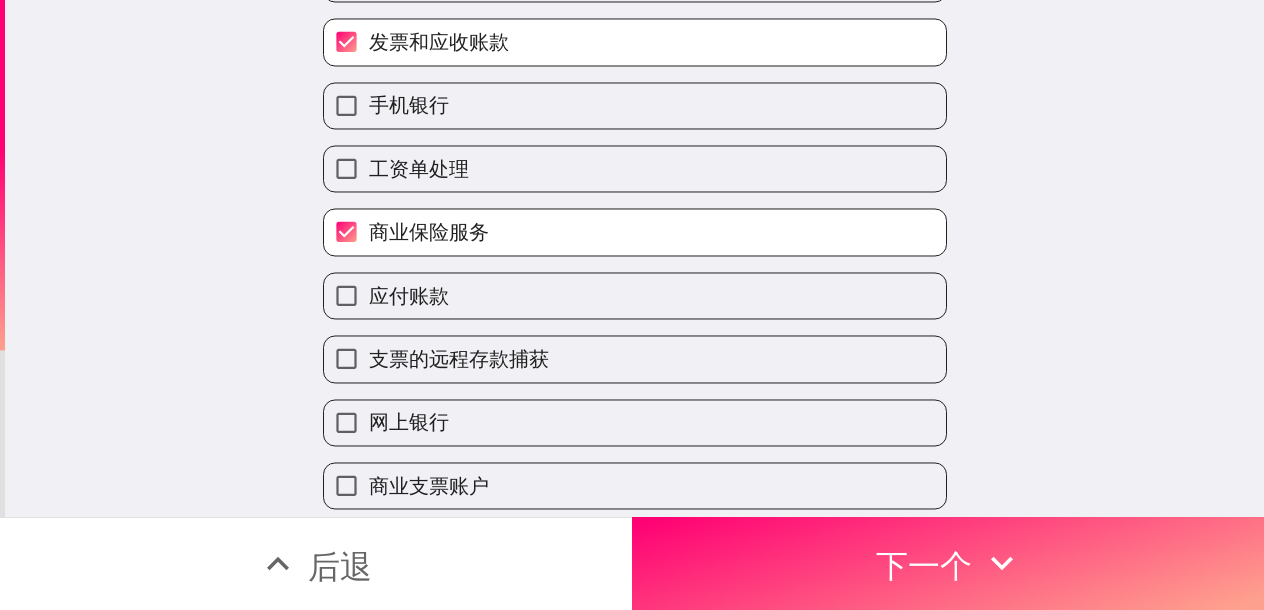 scroll, scrollTop: 0, scrollLeft: 0, axis: both 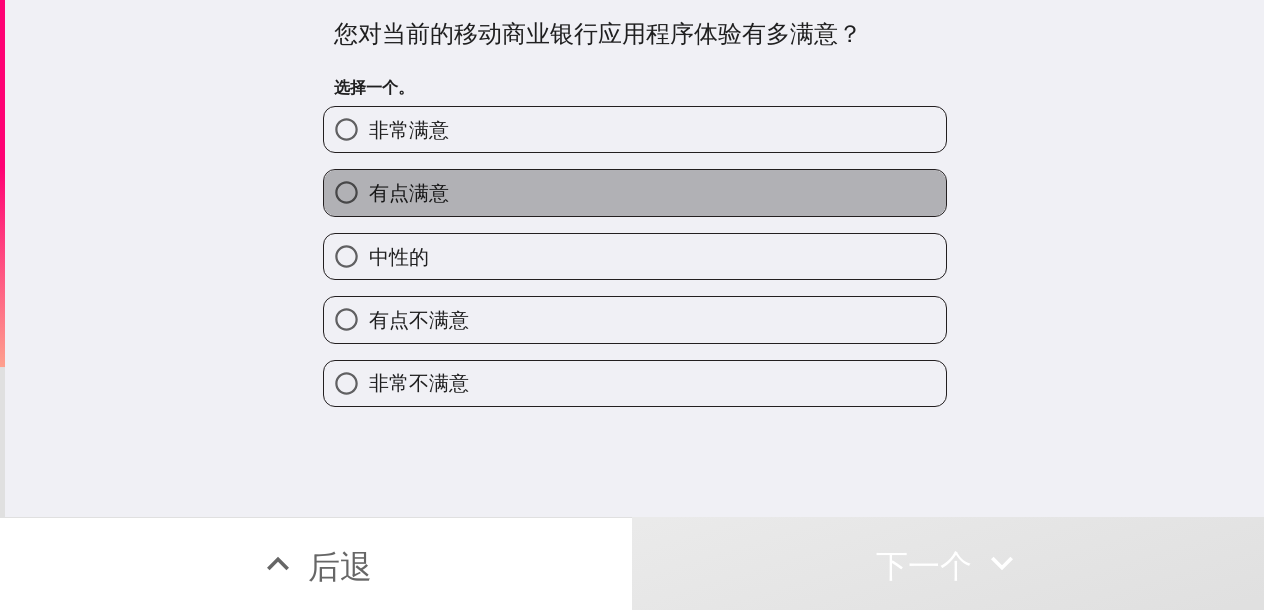 click on "有点满意" at bounding box center [635, 192] 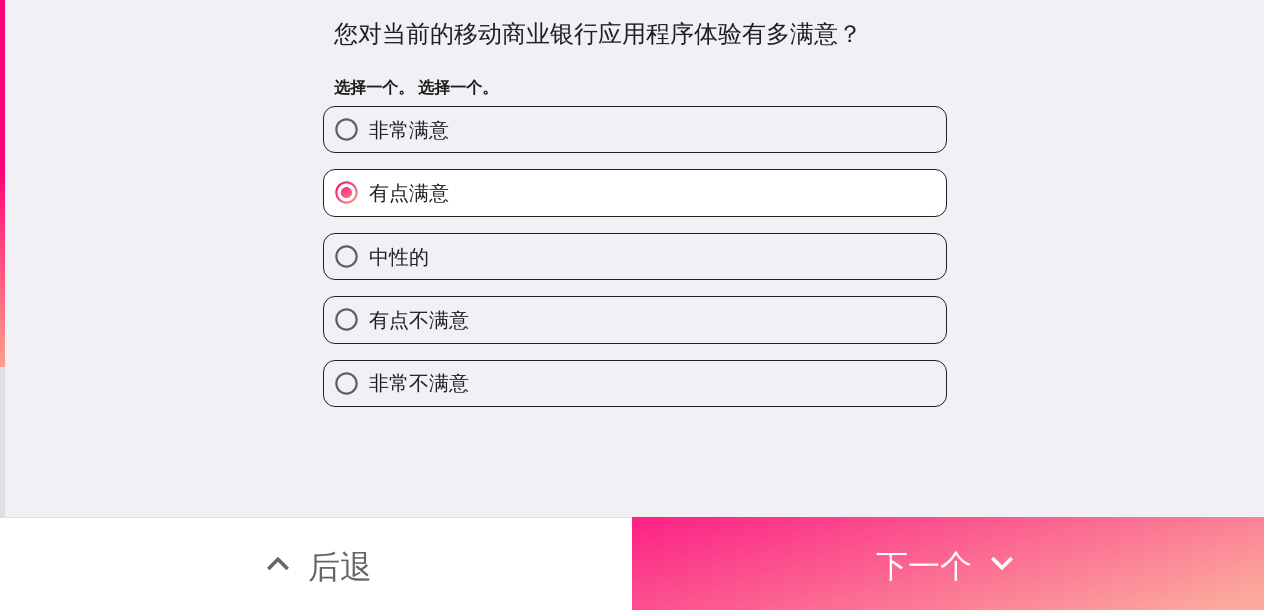 click on "下一个" at bounding box center (948, 563) 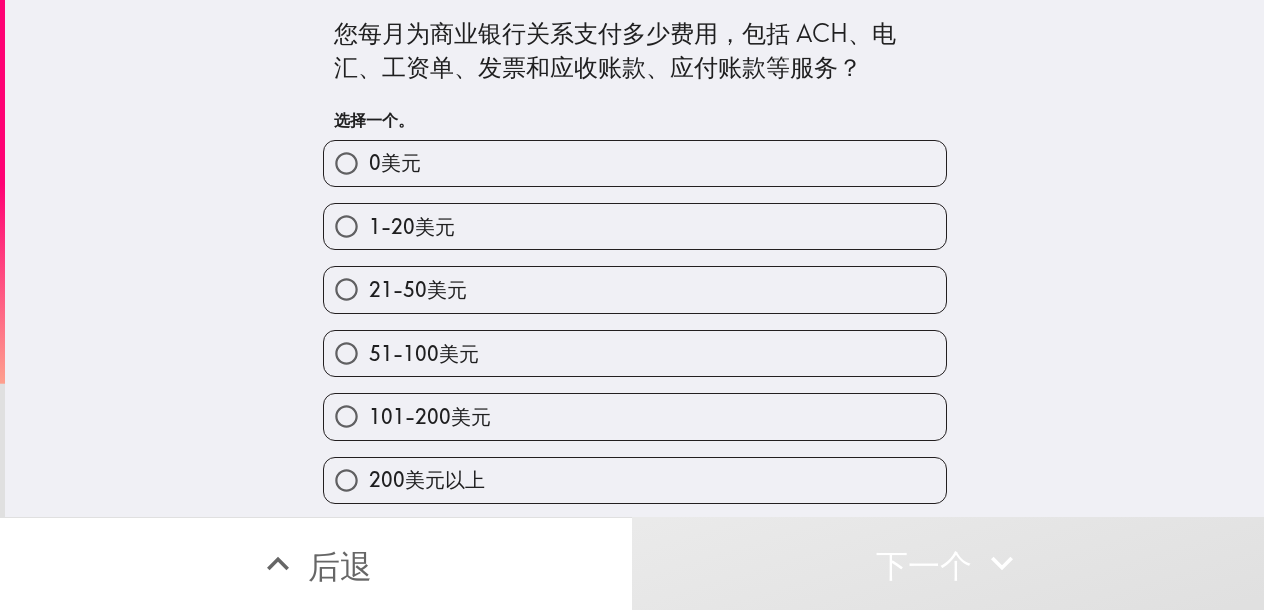 drag, startPoint x: 1103, startPoint y: 376, endPoint x: 1025, endPoint y: 397, distance: 80.77747 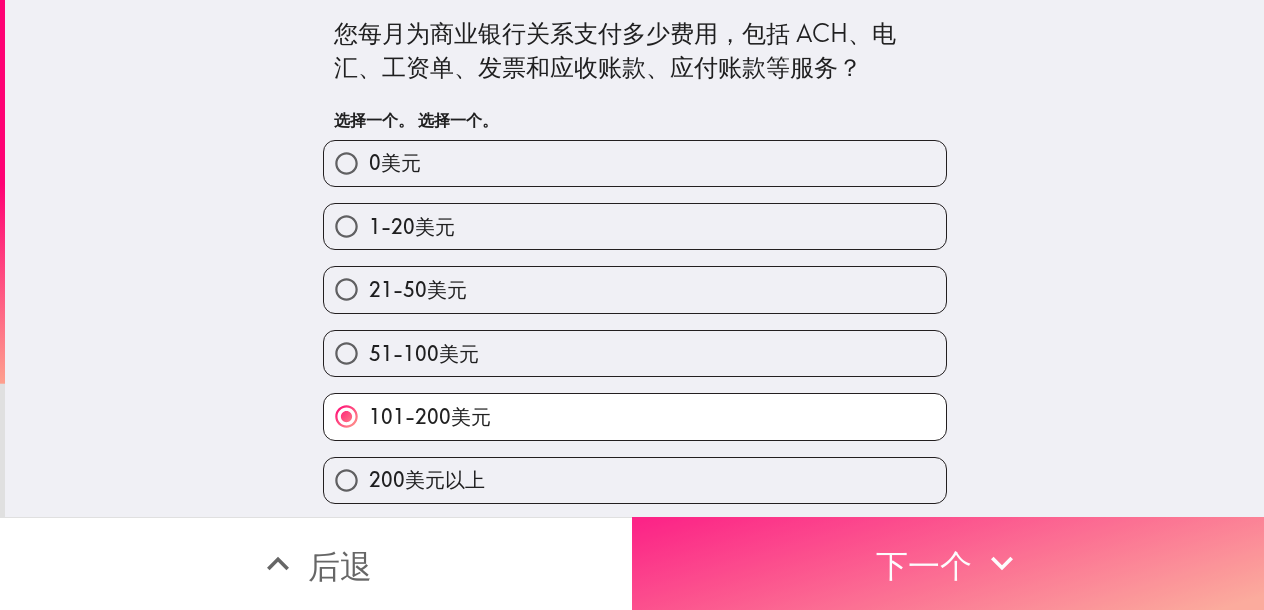 drag, startPoint x: 832, startPoint y: 554, endPoint x: 800, endPoint y: 562, distance: 32.984844 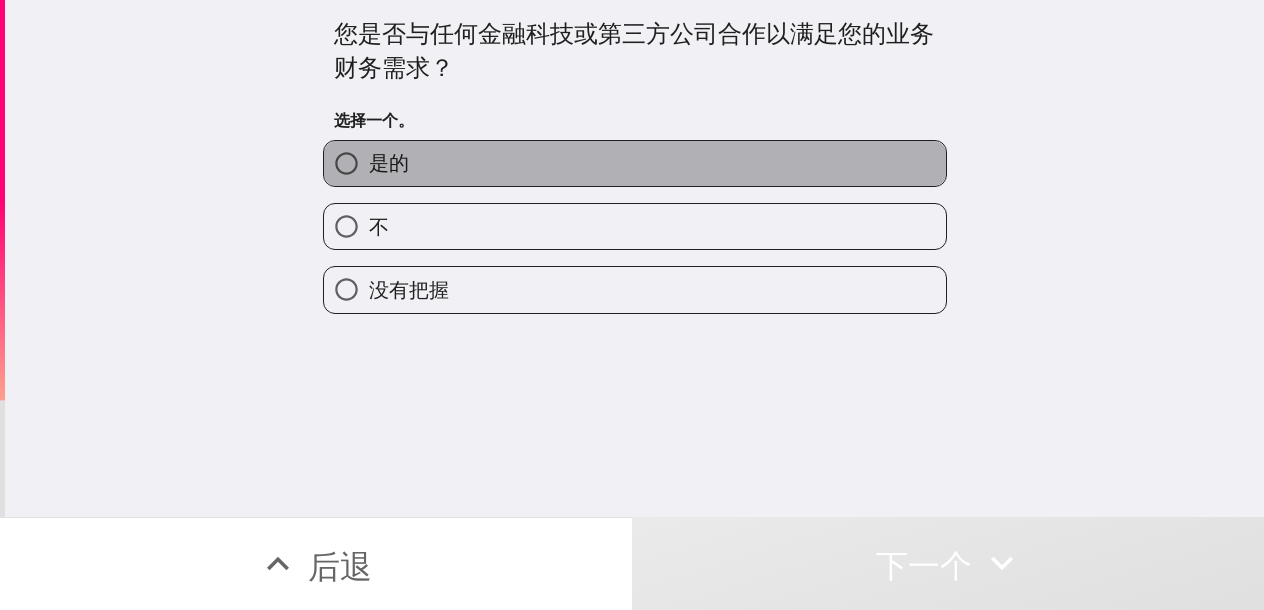 drag, startPoint x: 461, startPoint y: 172, endPoint x: 234, endPoint y: 284, distance: 253.12645 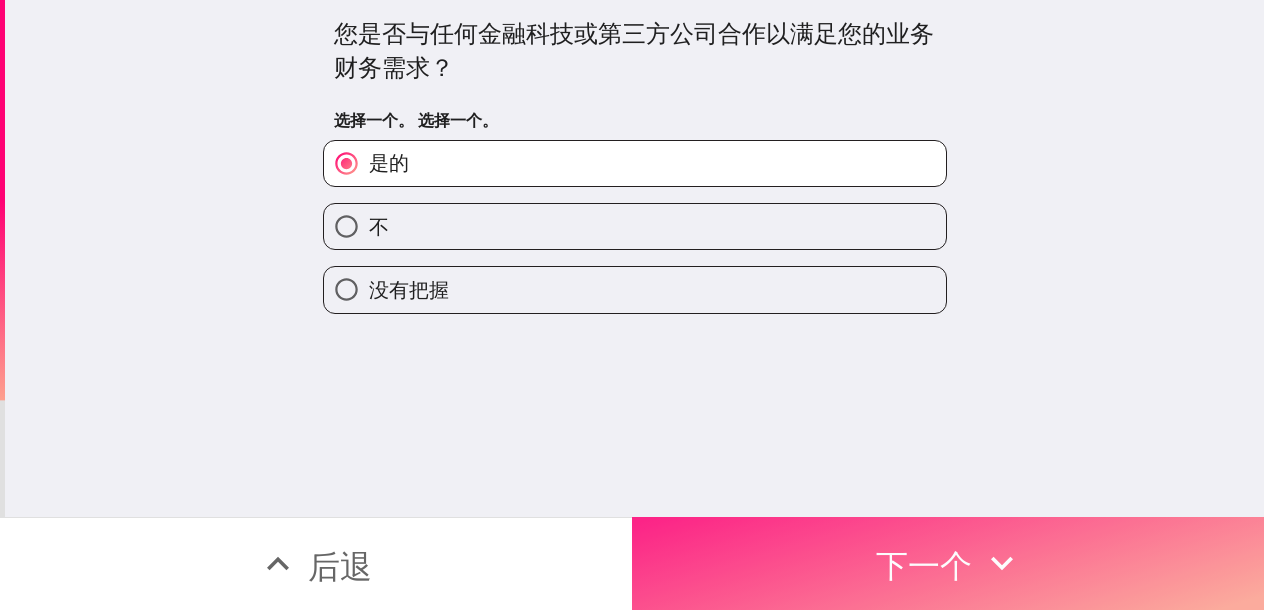 drag, startPoint x: 769, startPoint y: 556, endPoint x: 693, endPoint y: 591, distance: 83.67198 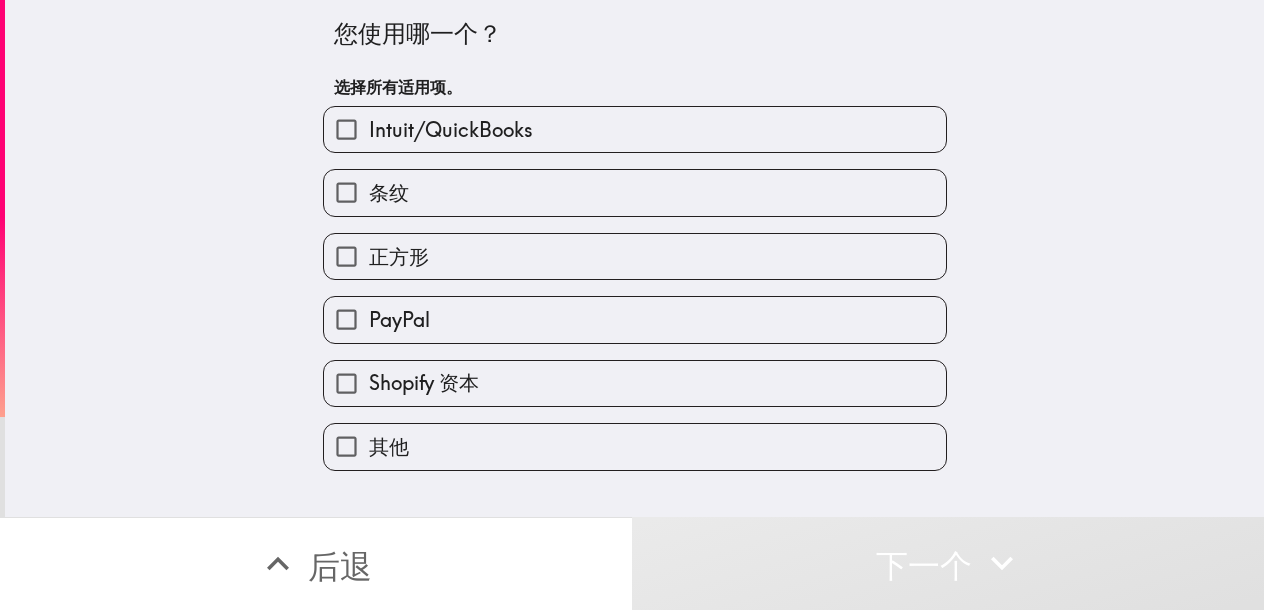 drag, startPoint x: 1114, startPoint y: 367, endPoint x: 1096, endPoint y: 366, distance: 18.027756 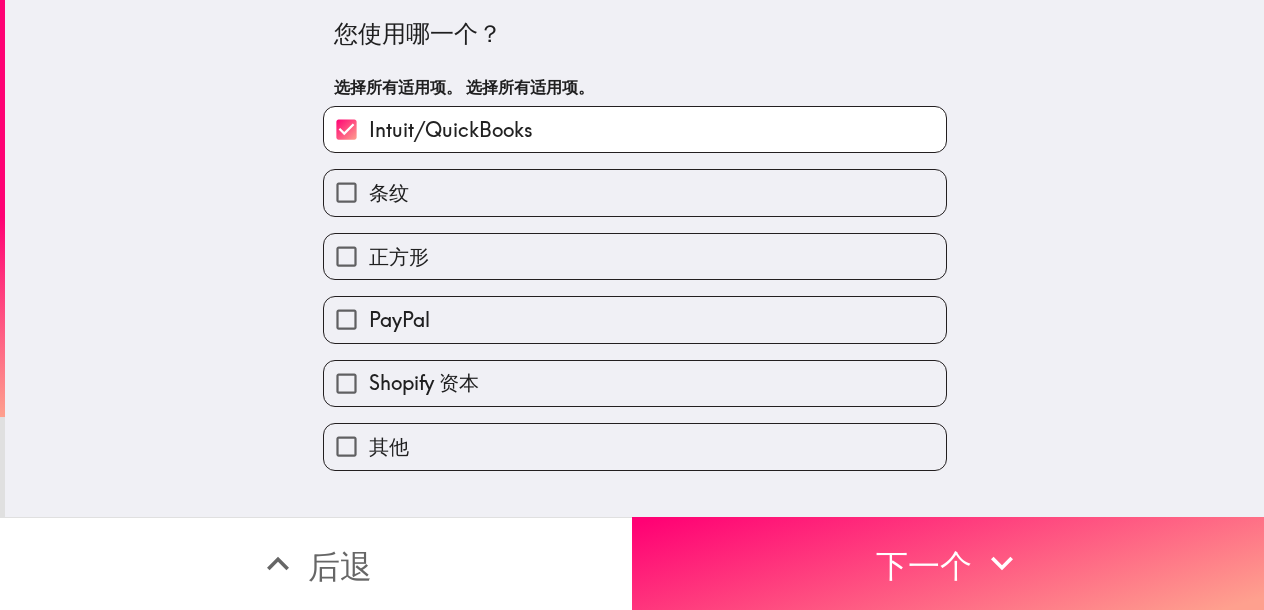 click on "PayPal" at bounding box center (635, 319) 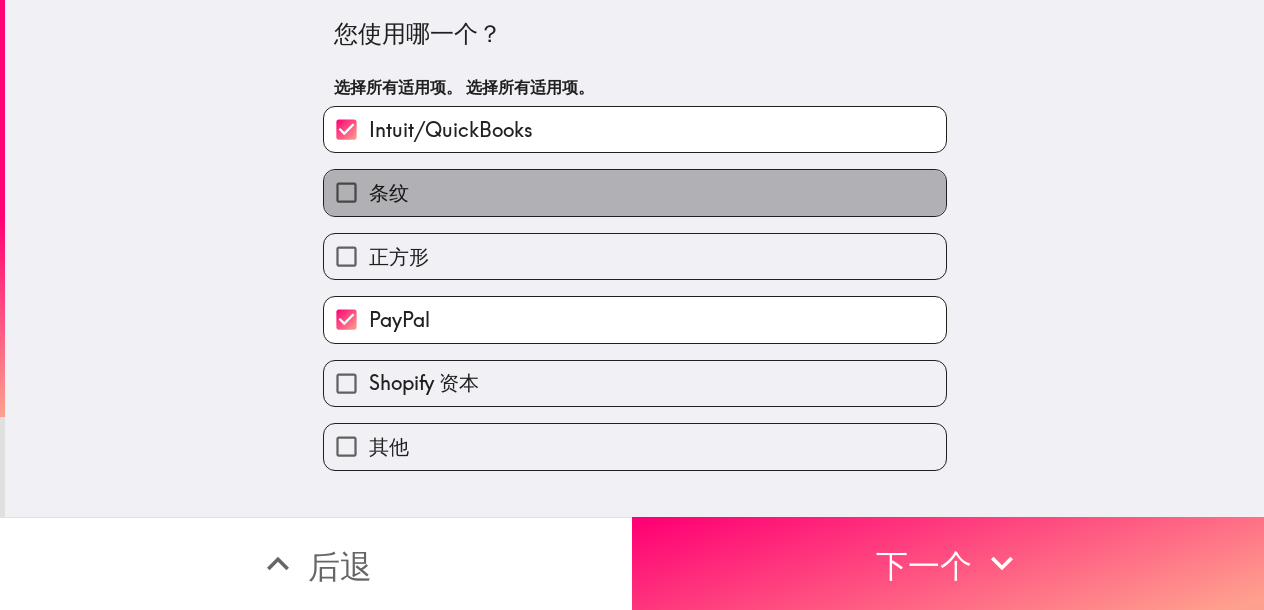 click on "条纹" at bounding box center [635, 192] 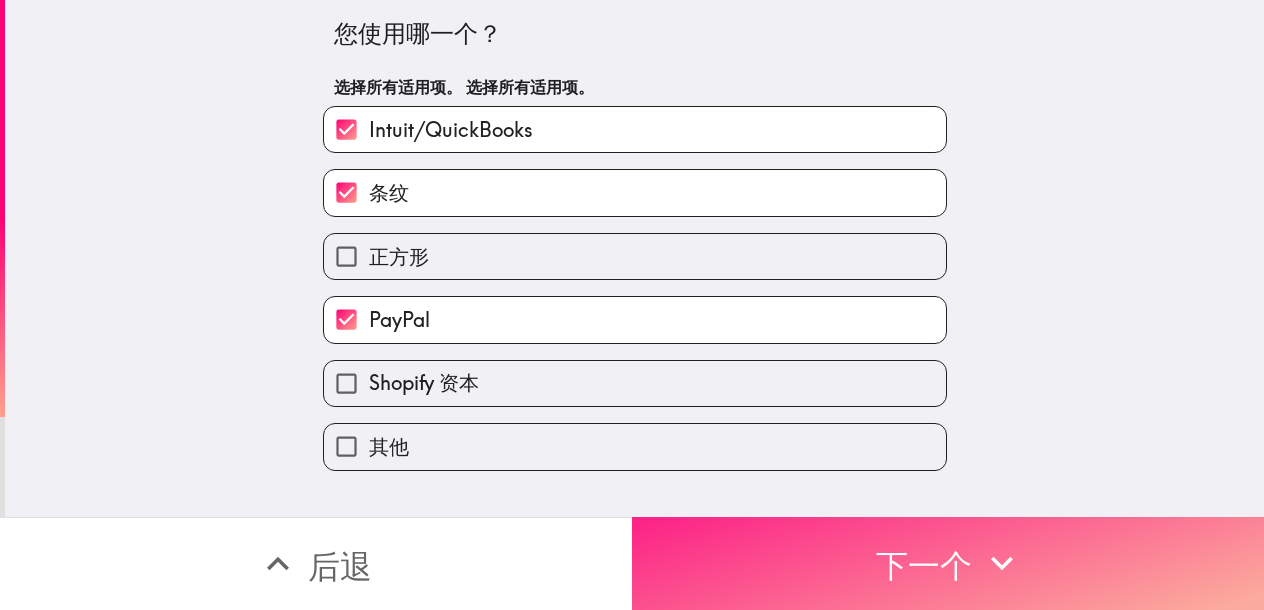 drag, startPoint x: 856, startPoint y: 560, endPoint x: 730, endPoint y: 586, distance: 128.65457 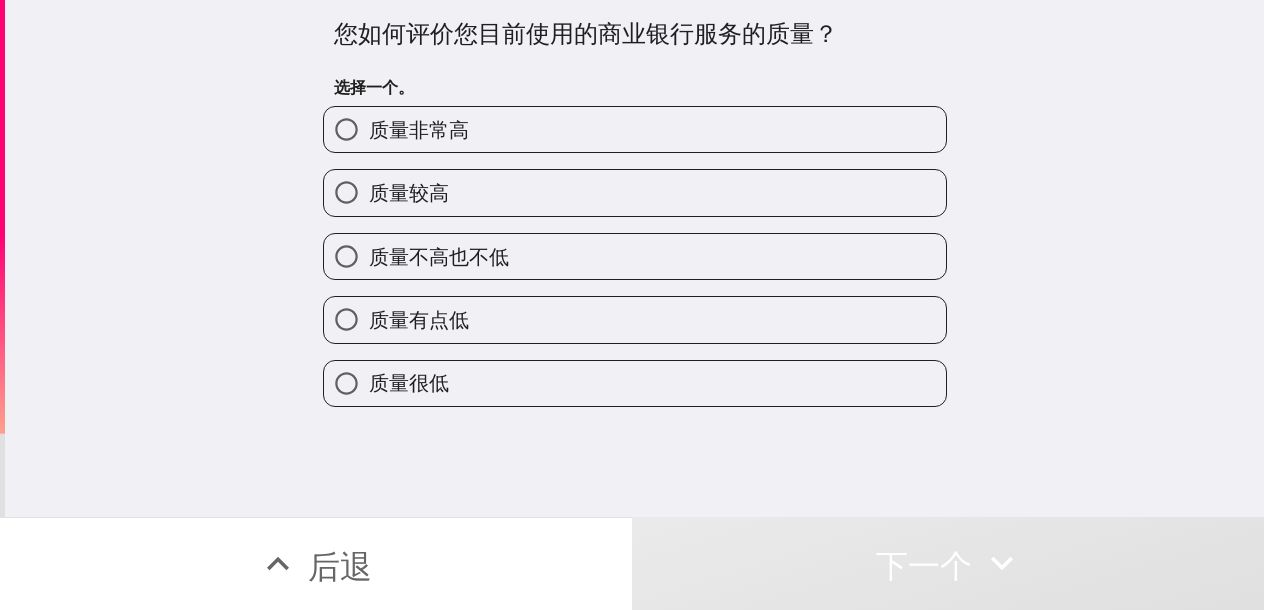 click on "您如何评价您目前使用的商业银行服务的质量？ 选择一个。 质量非常高 质量较高 质量不高也不低 质量有点低 质量很低" at bounding box center (634, 258) 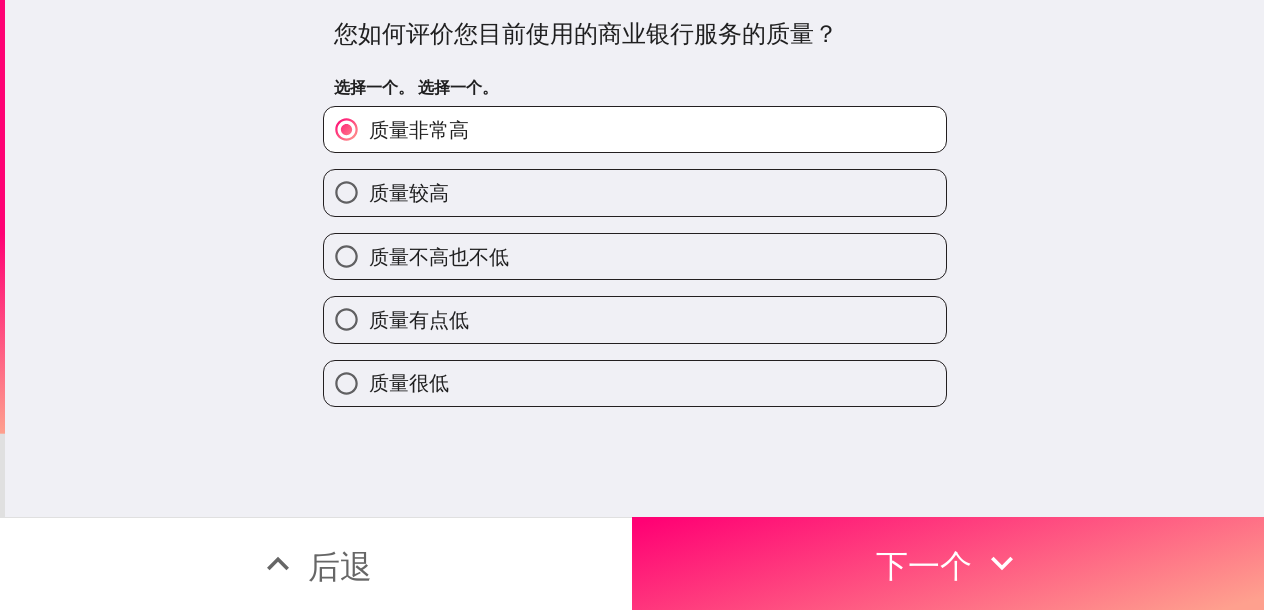 drag, startPoint x: 502, startPoint y: 198, endPoint x: 456, endPoint y: 222, distance: 51.884487 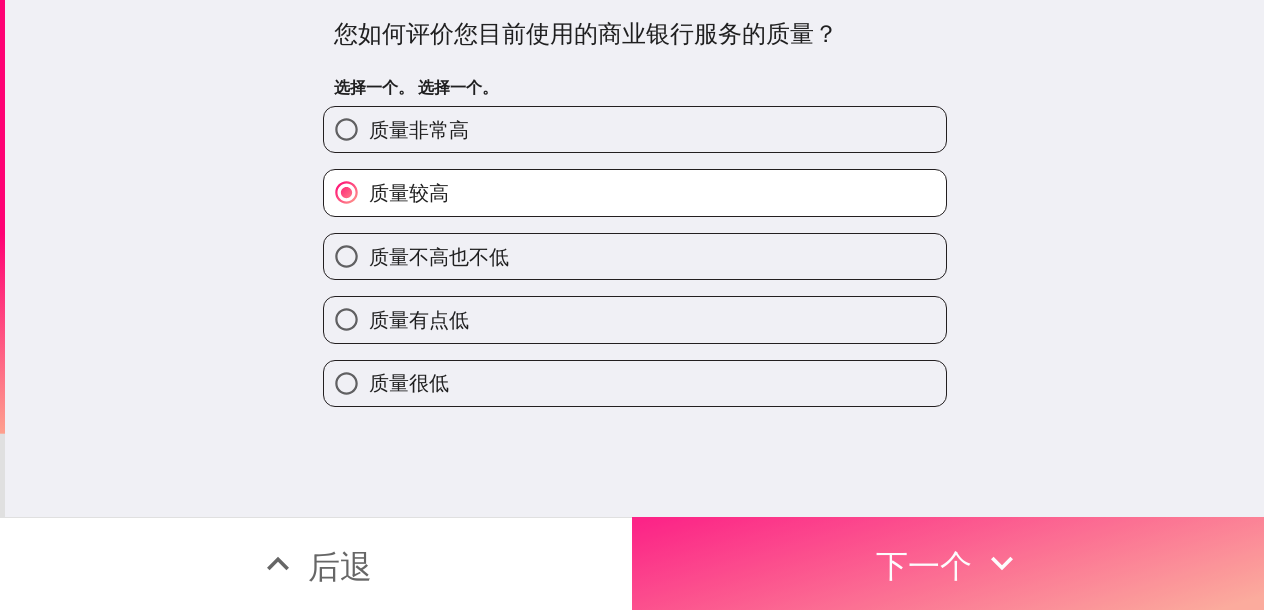 drag, startPoint x: 897, startPoint y: 549, endPoint x: 853, endPoint y: 562, distance: 45.88028 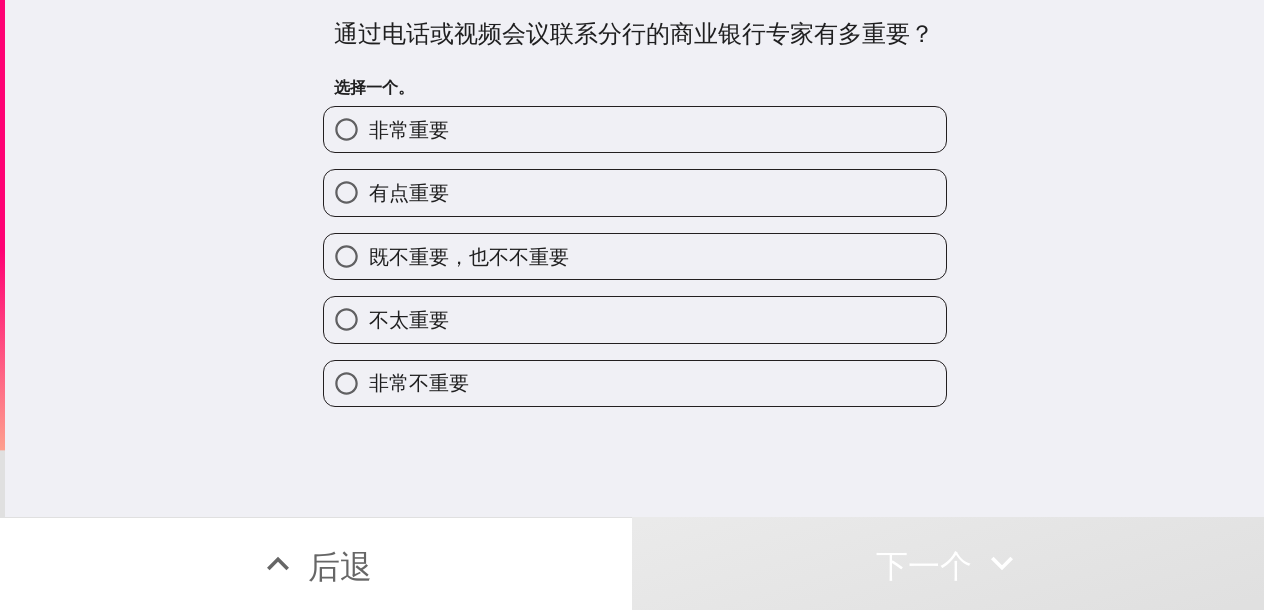drag, startPoint x: 420, startPoint y: 123, endPoint x: 188, endPoint y: 302, distance: 293.0273 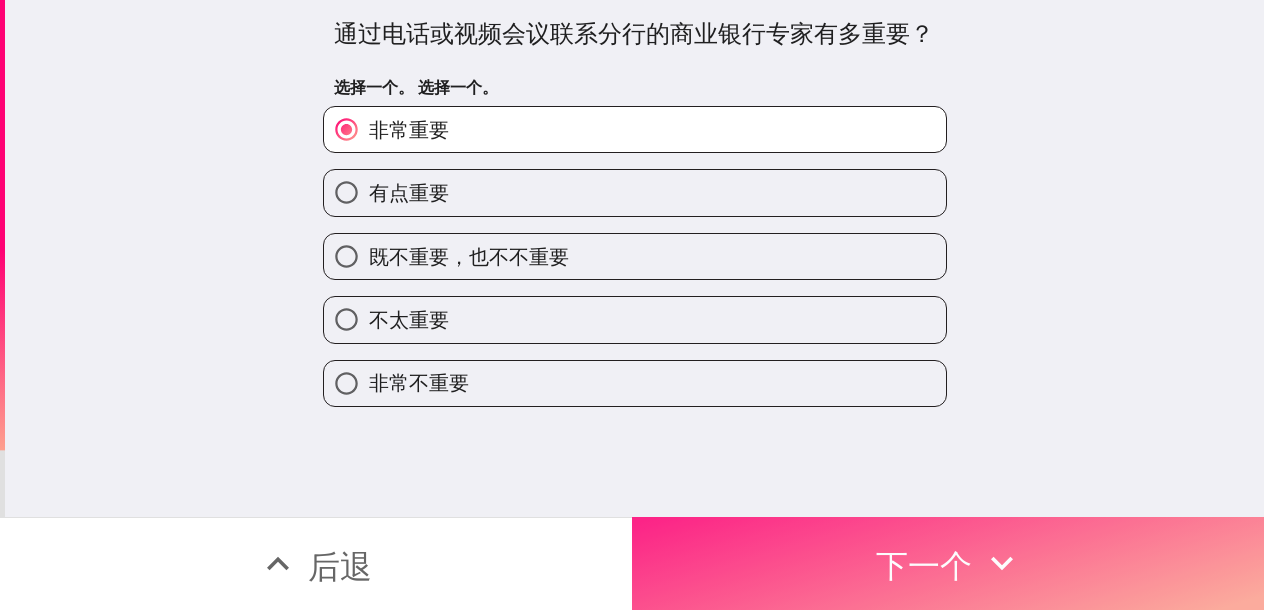 click on "下一个" at bounding box center (924, 566) 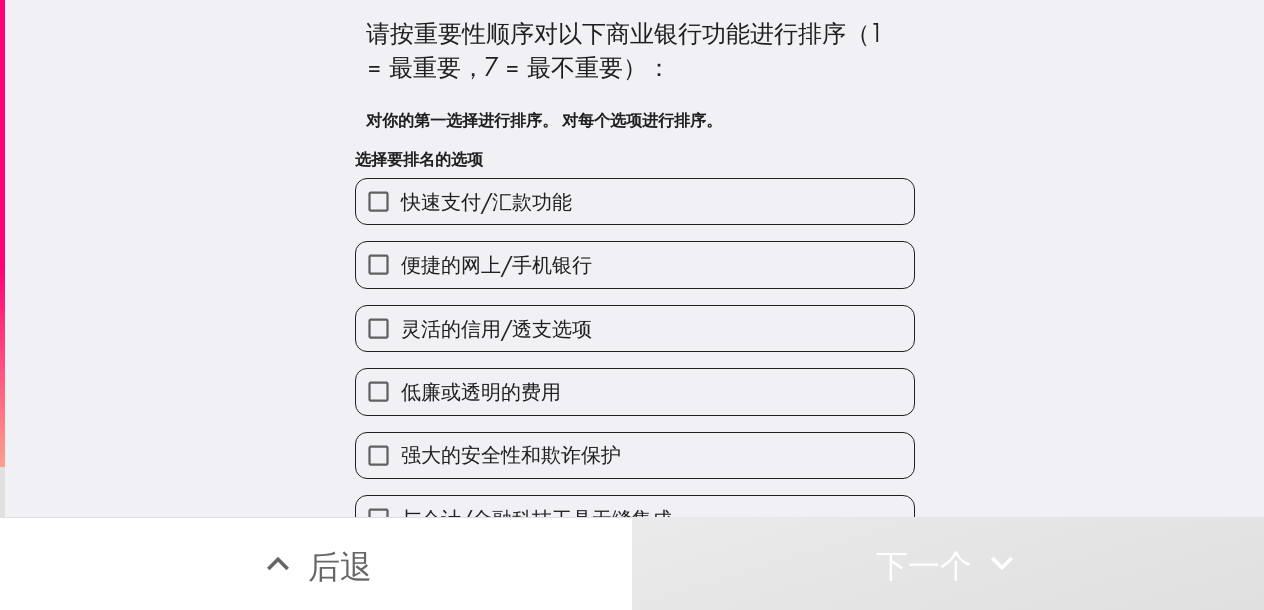 click on "快速支付/汇款功能" at bounding box center [635, 201] 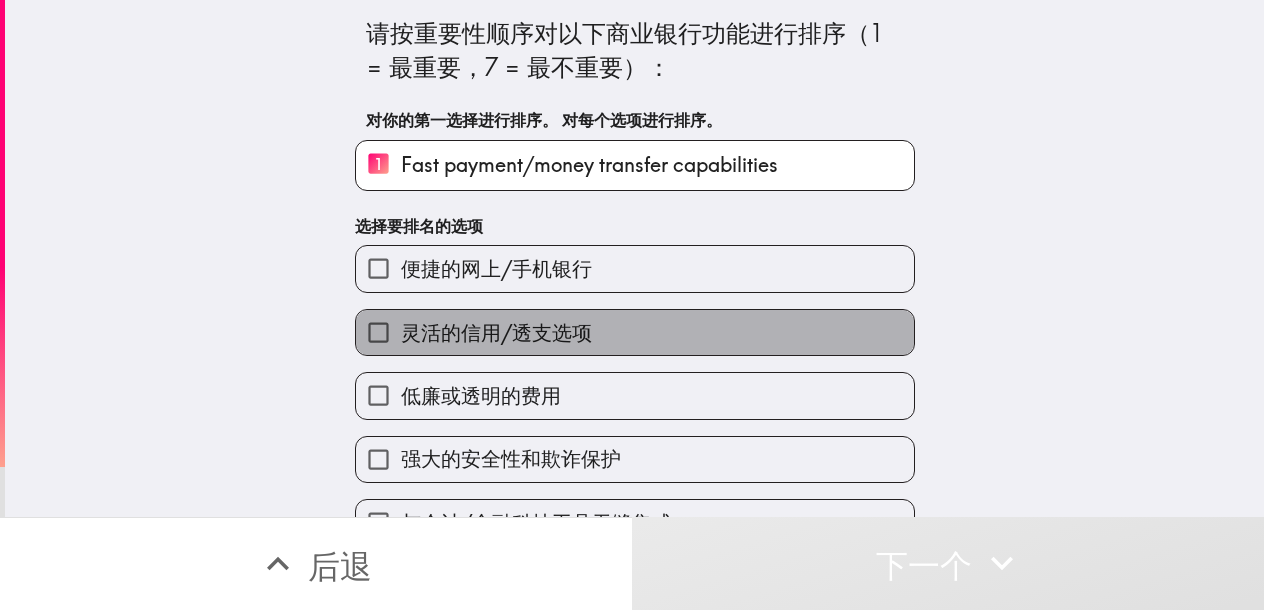 click on "灵活的信用/透支选项" at bounding box center [496, 333] 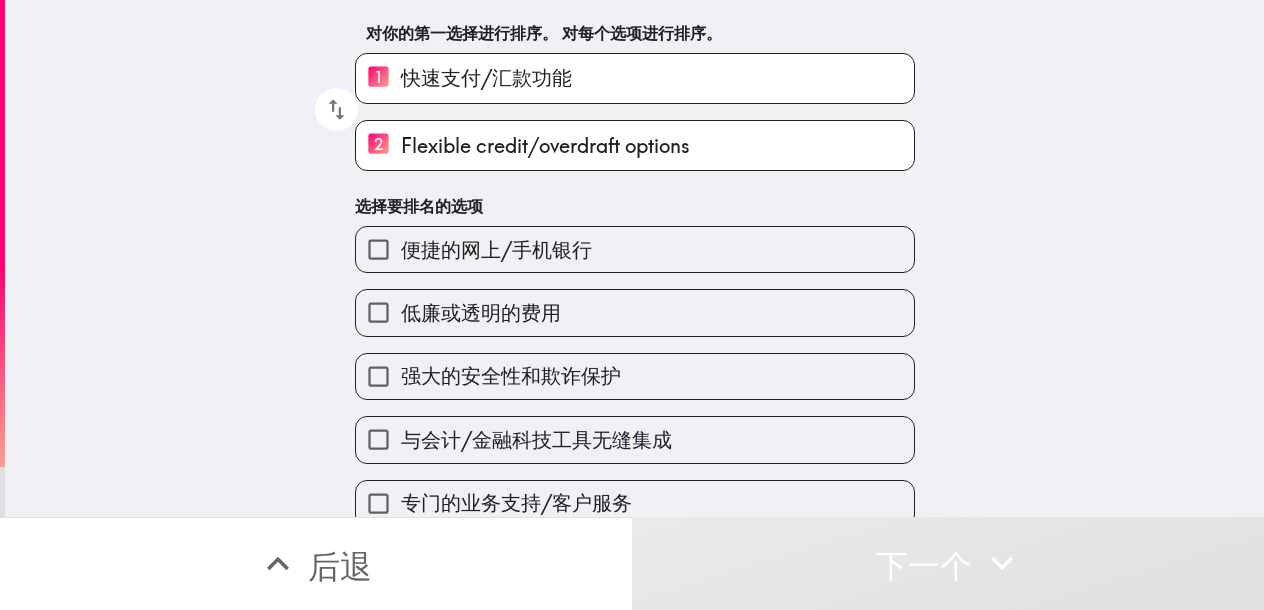 scroll, scrollTop: 112, scrollLeft: 0, axis: vertical 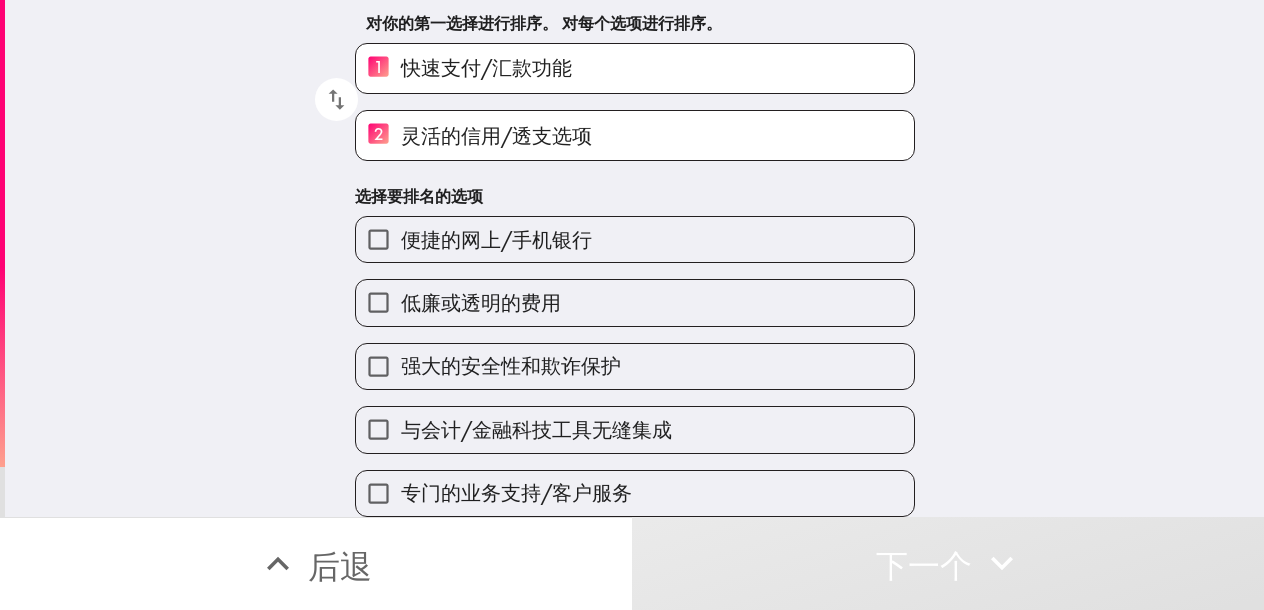 click on "与会计/金融科技工具无缝集成" at bounding box center [635, 429] 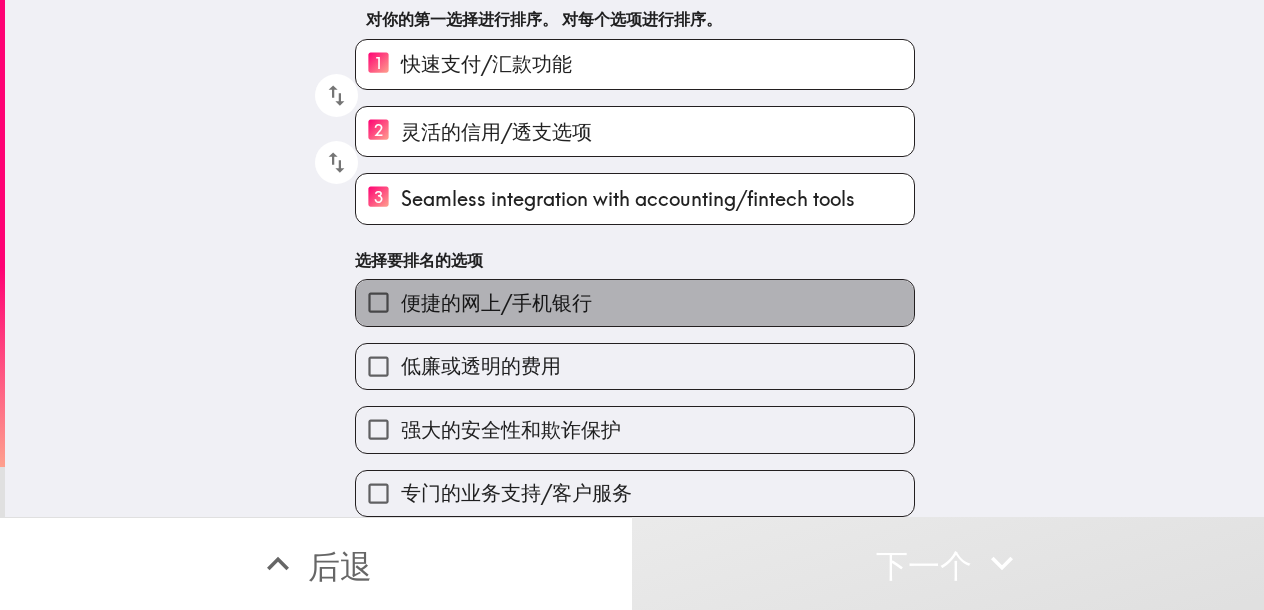 click on "便捷的网上/手机银行" at bounding box center (635, 302) 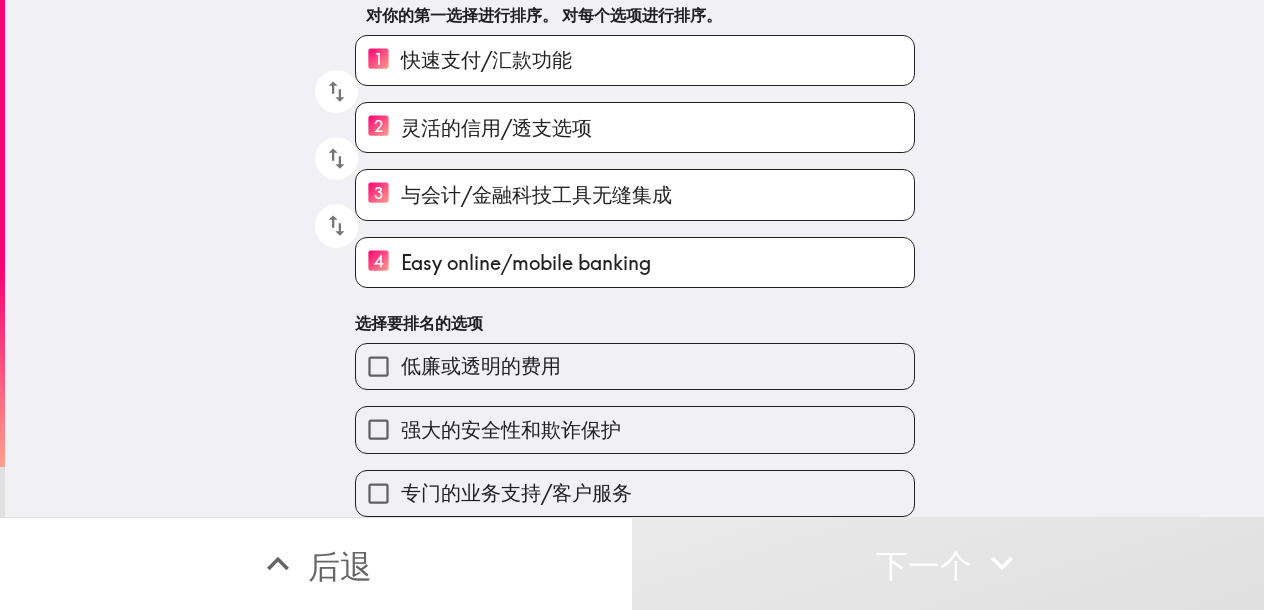 click on "专门的业务支持/客户服务" at bounding box center [516, 492] 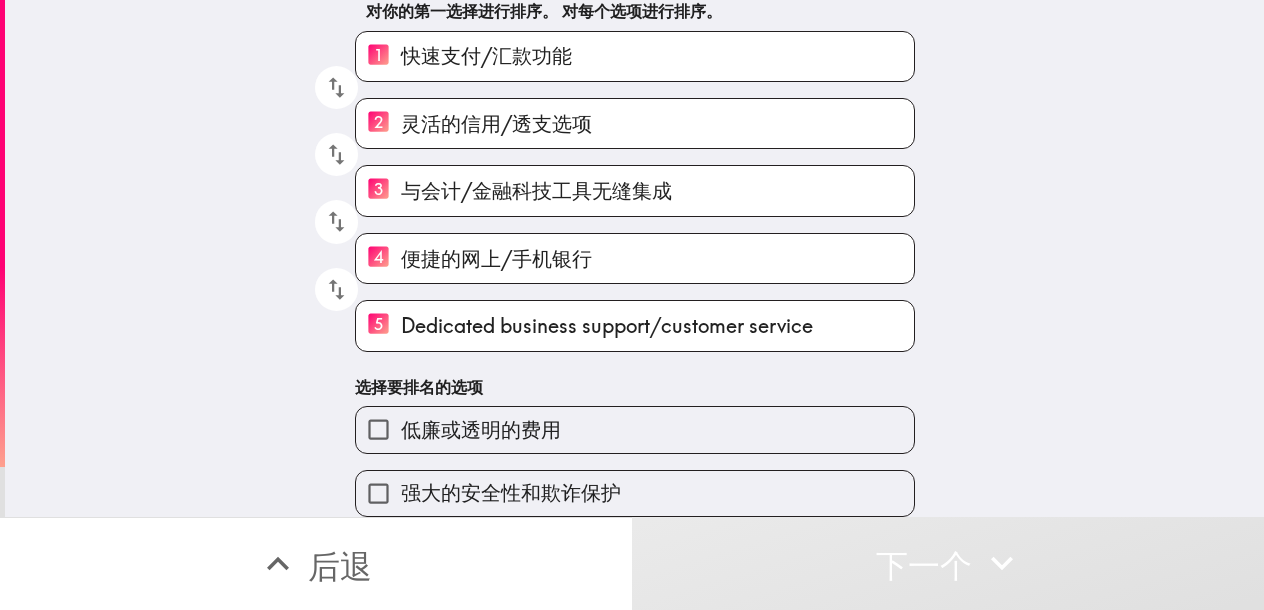 scroll, scrollTop: 124, scrollLeft: 0, axis: vertical 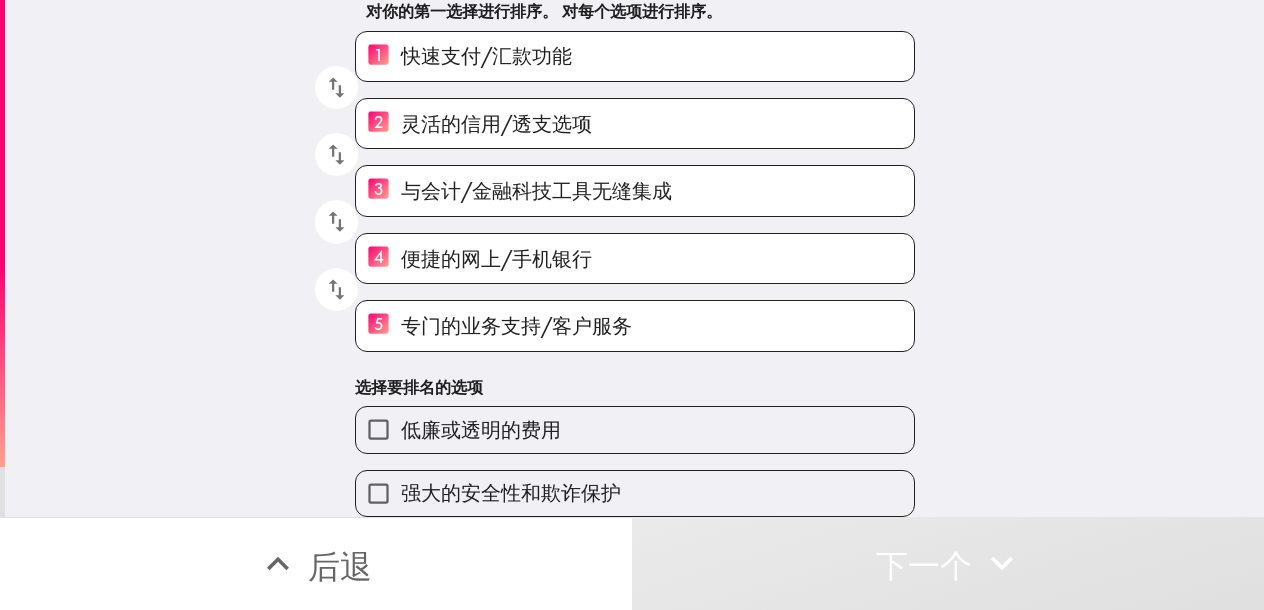 click on "低廉或透明的费用" at bounding box center [635, 429] 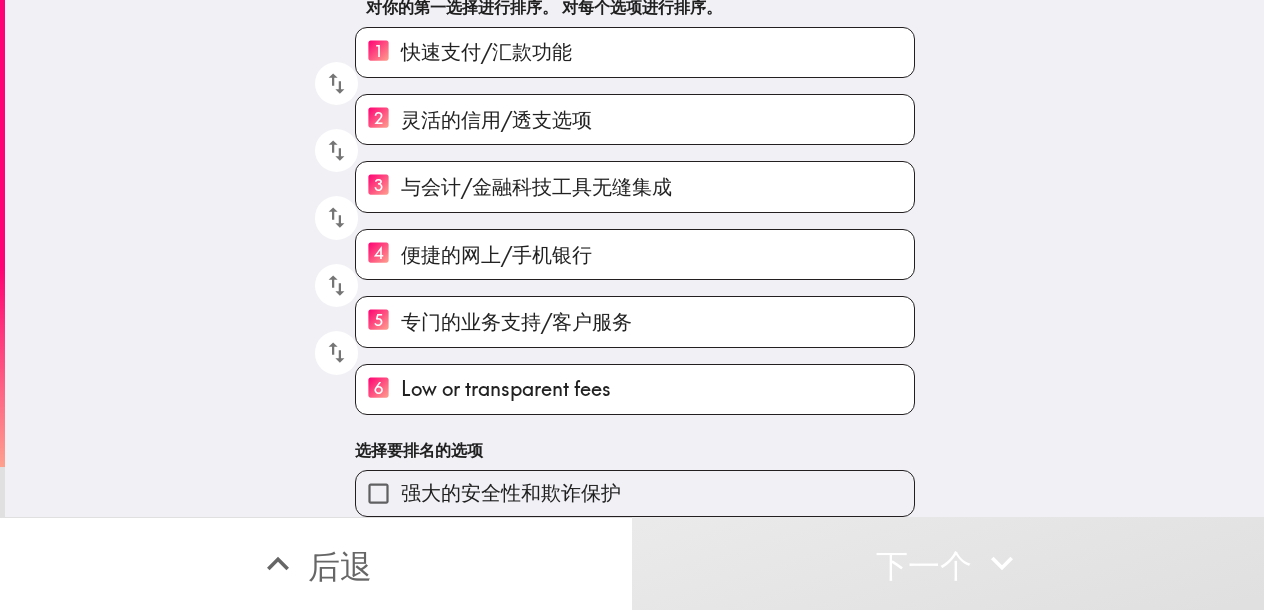 click on "强大的安全性和欺诈保护" at bounding box center [635, 493] 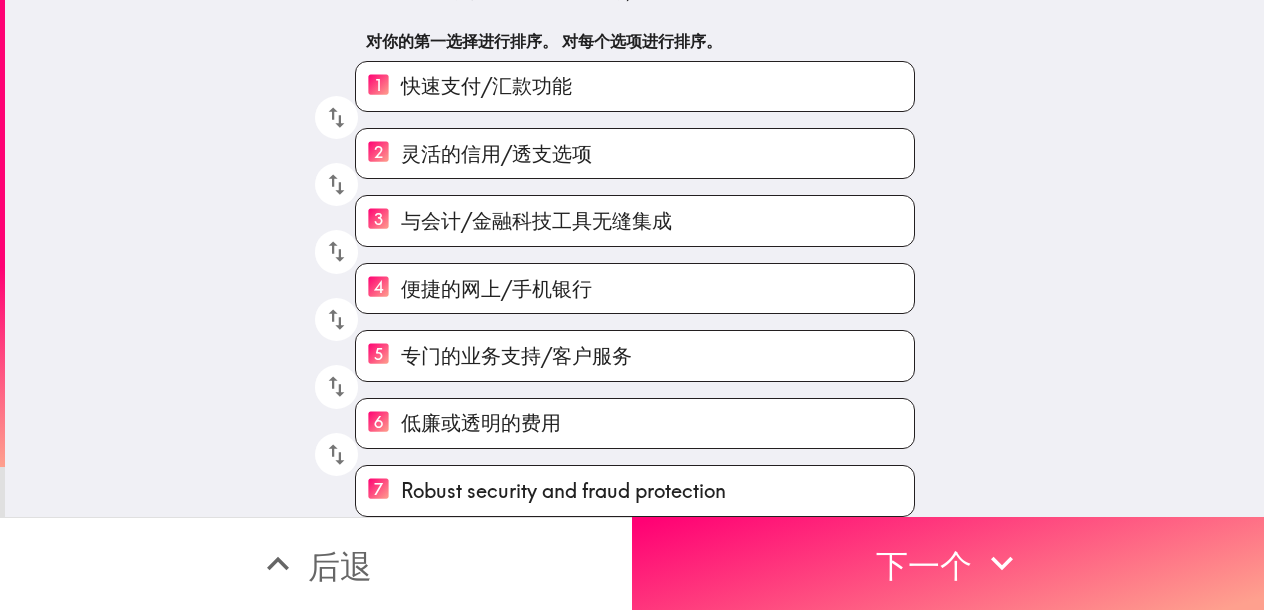 scroll, scrollTop: 94, scrollLeft: 0, axis: vertical 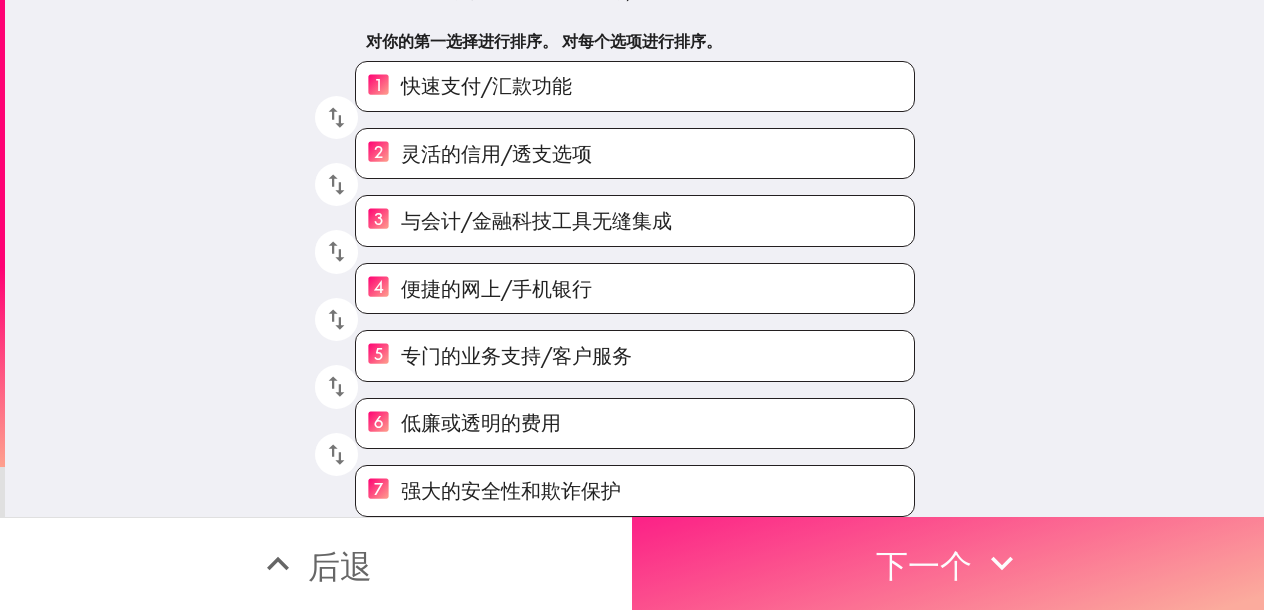 click on "下一个" at bounding box center [924, 566] 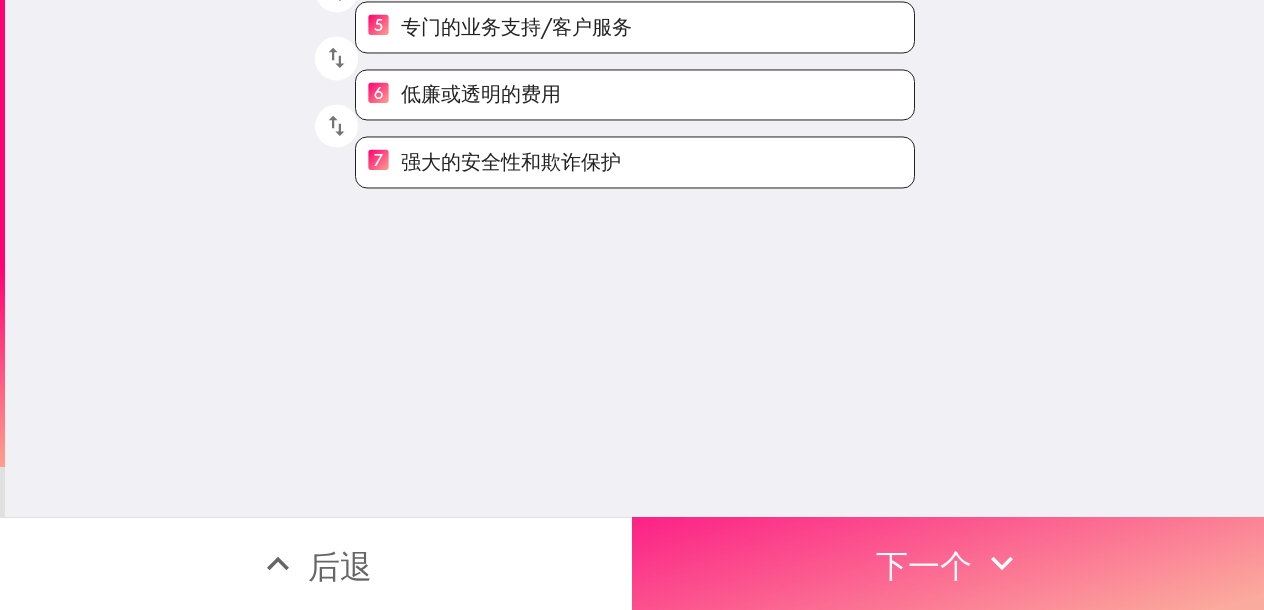 scroll, scrollTop: 0, scrollLeft: 0, axis: both 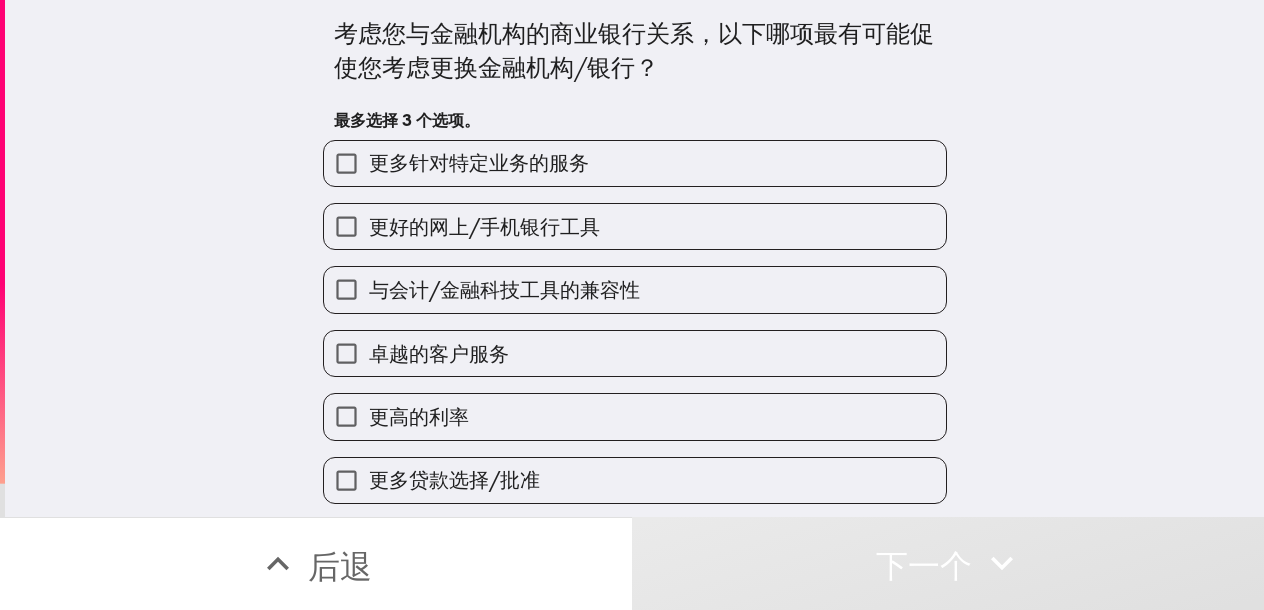 type 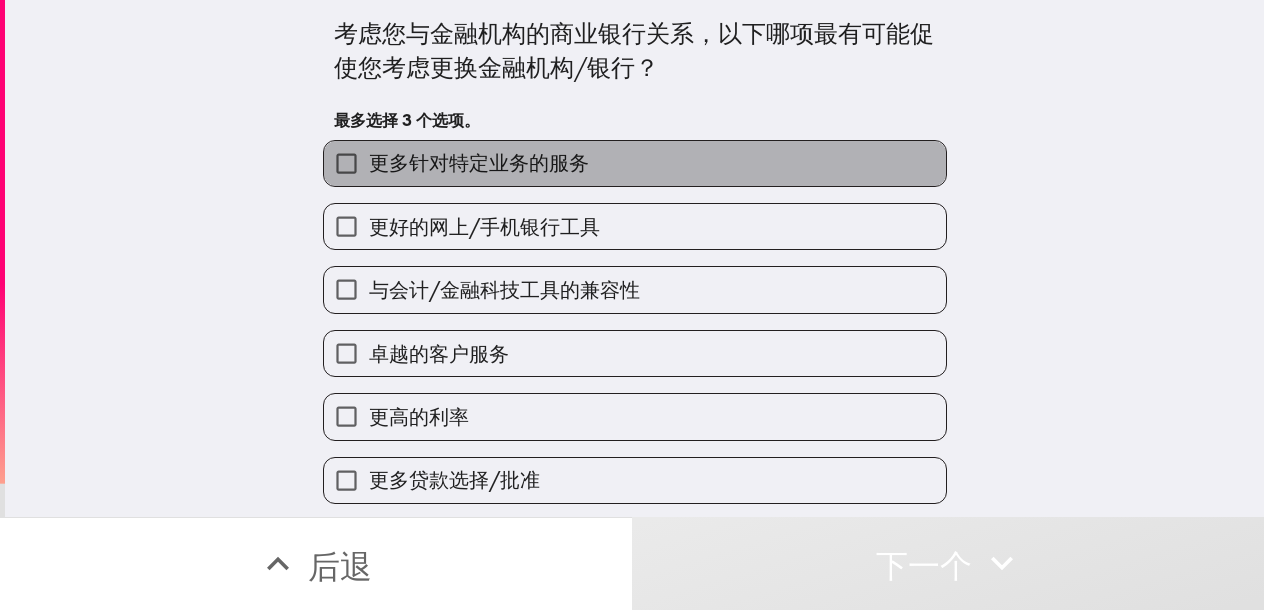 click on "更多针对特定业务的服务" at bounding box center (479, 162) 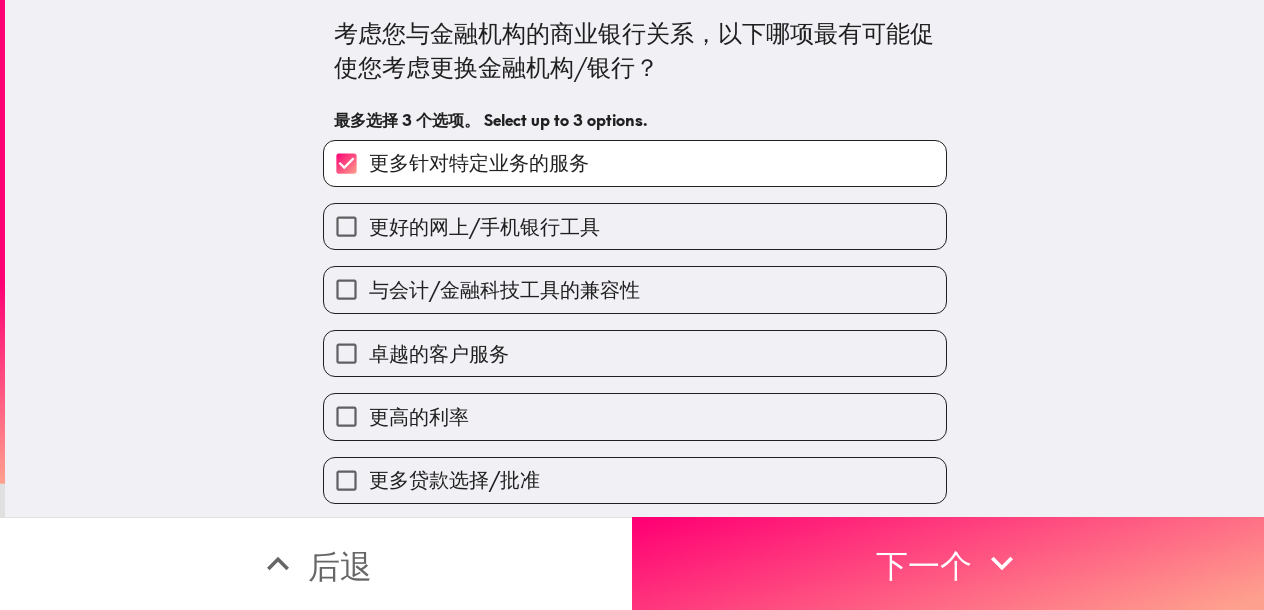 click on "更好的网上/手机银行工具" at bounding box center [484, 226] 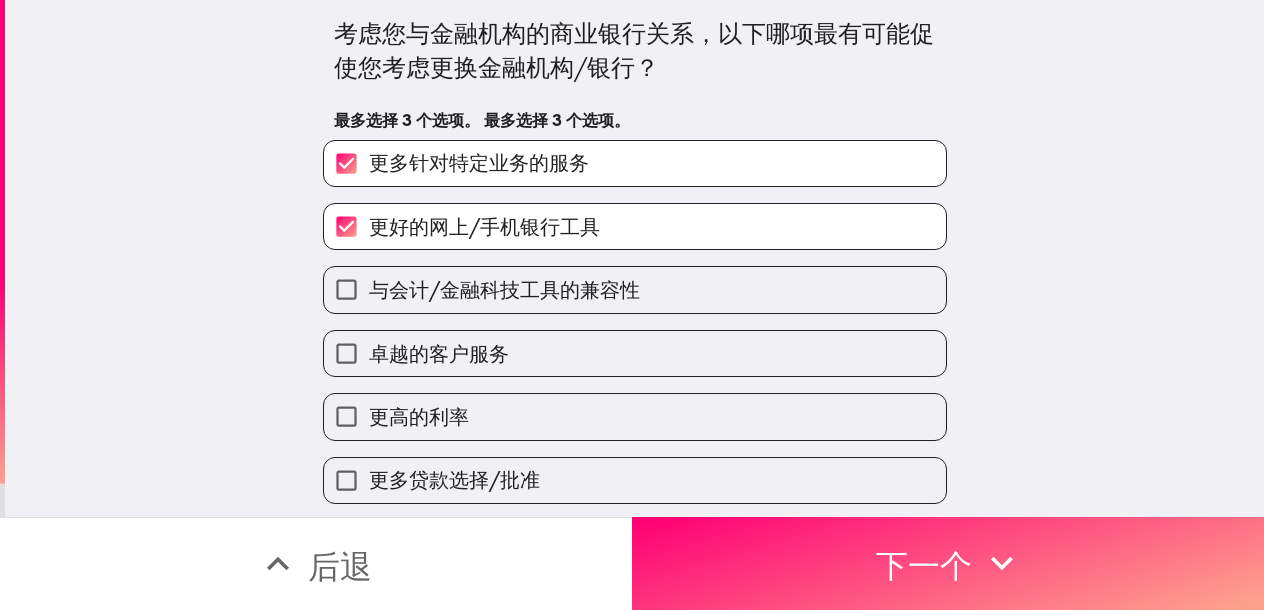 drag, startPoint x: 439, startPoint y: 420, endPoint x: 1049, endPoint y: 389, distance: 610.7872 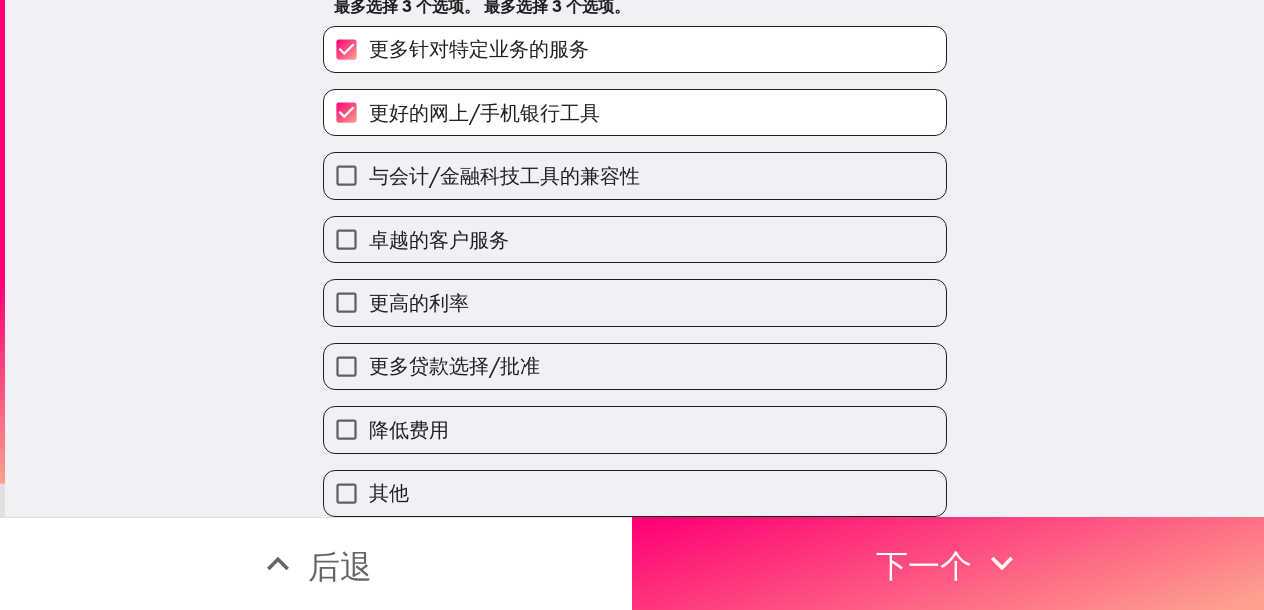 scroll, scrollTop: 129, scrollLeft: 0, axis: vertical 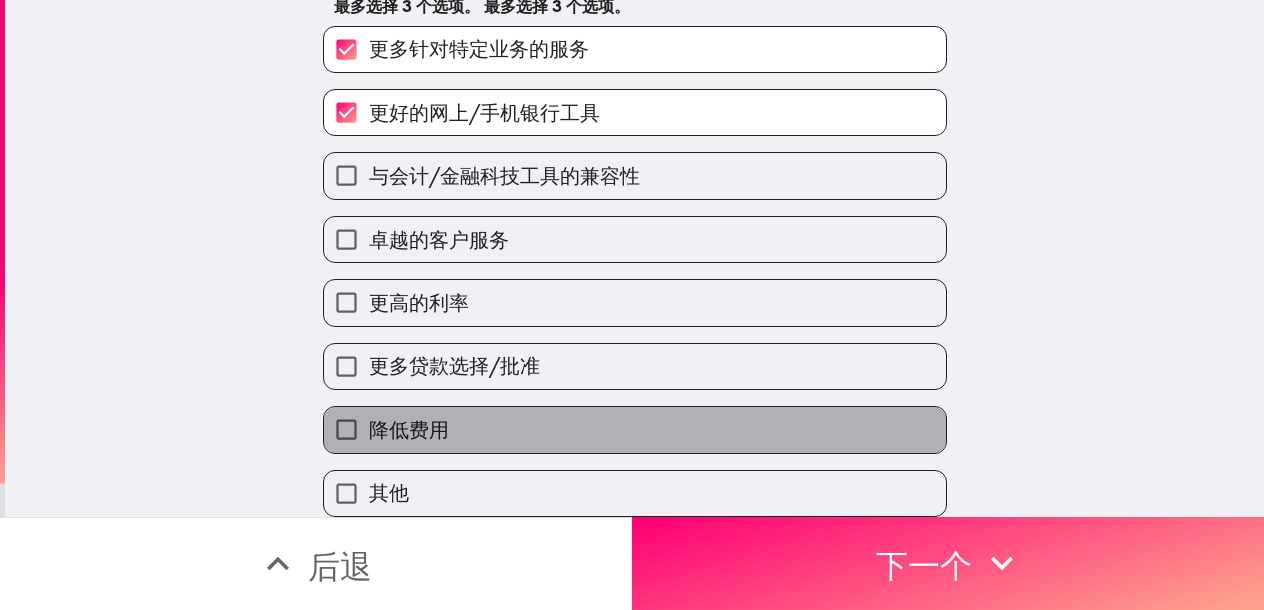 click on "降低费用" at bounding box center (635, 429) 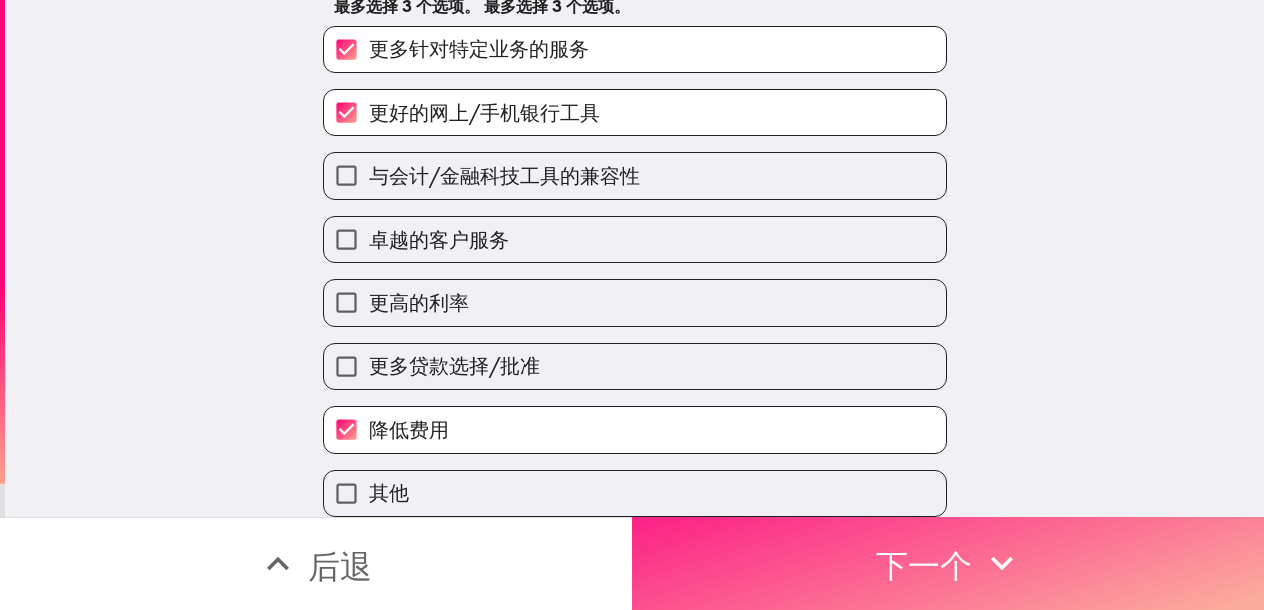 click on "下一个" at bounding box center (948, 563) 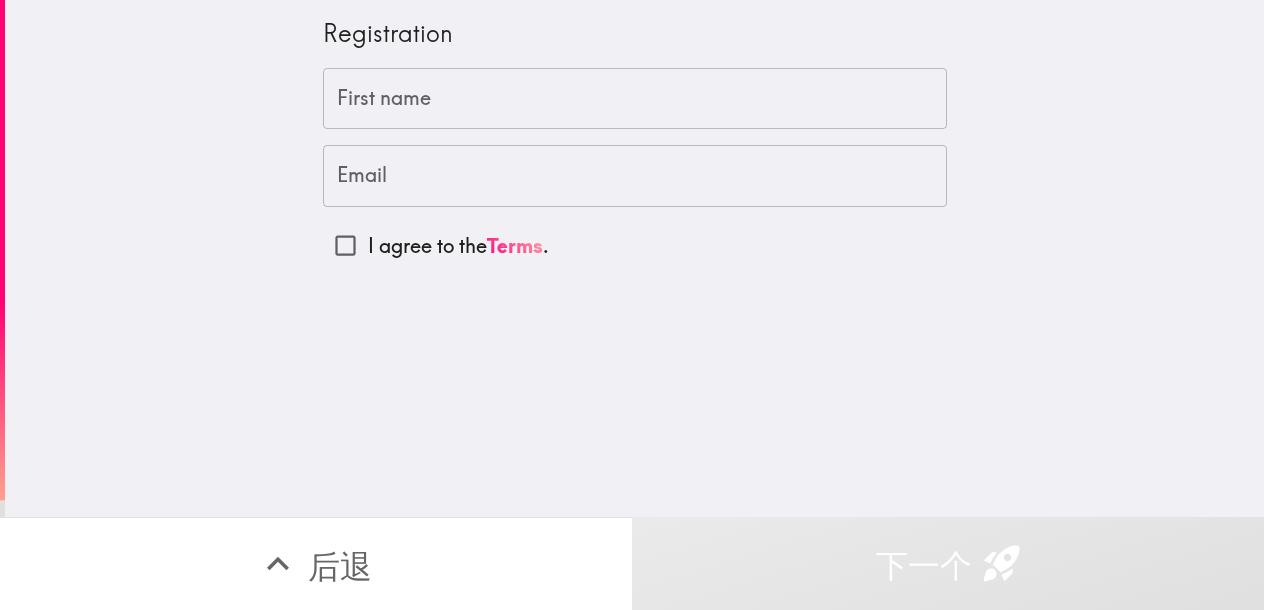 scroll, scrollTop: 0, scrollLeft: 0, axis: both 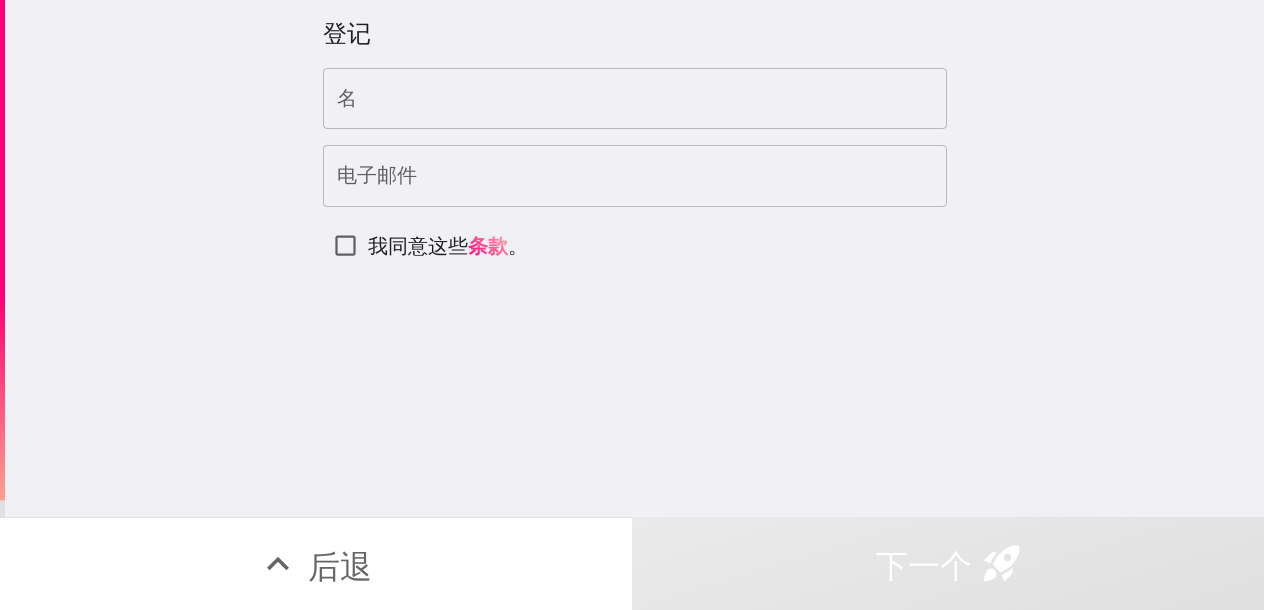 drag, startPoint x: 439, startPoint y: 169, endPoint x: 413, endPoint y: 175, distance: 26.683329 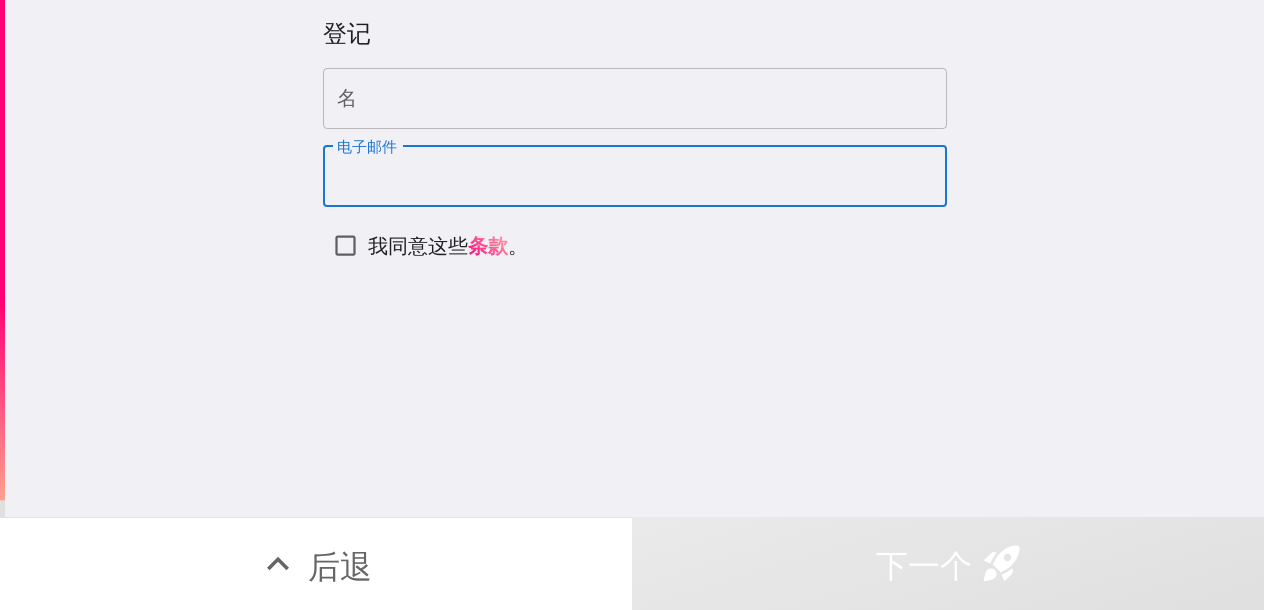paste on "[EMAIL]" 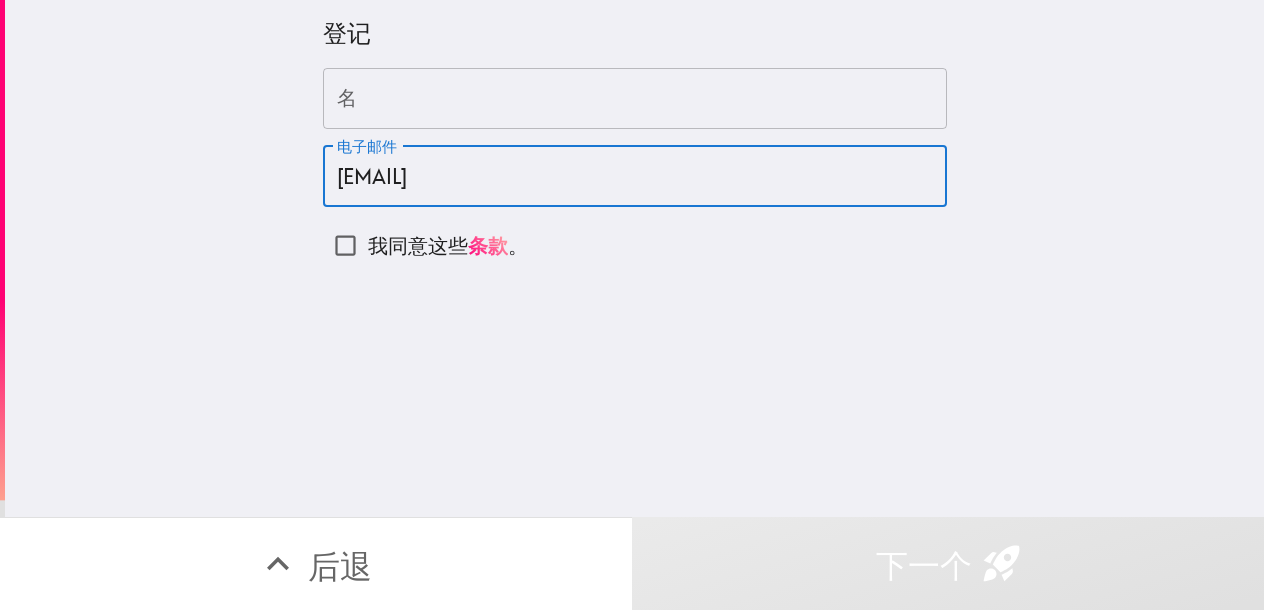 type on "[EMAIL]" 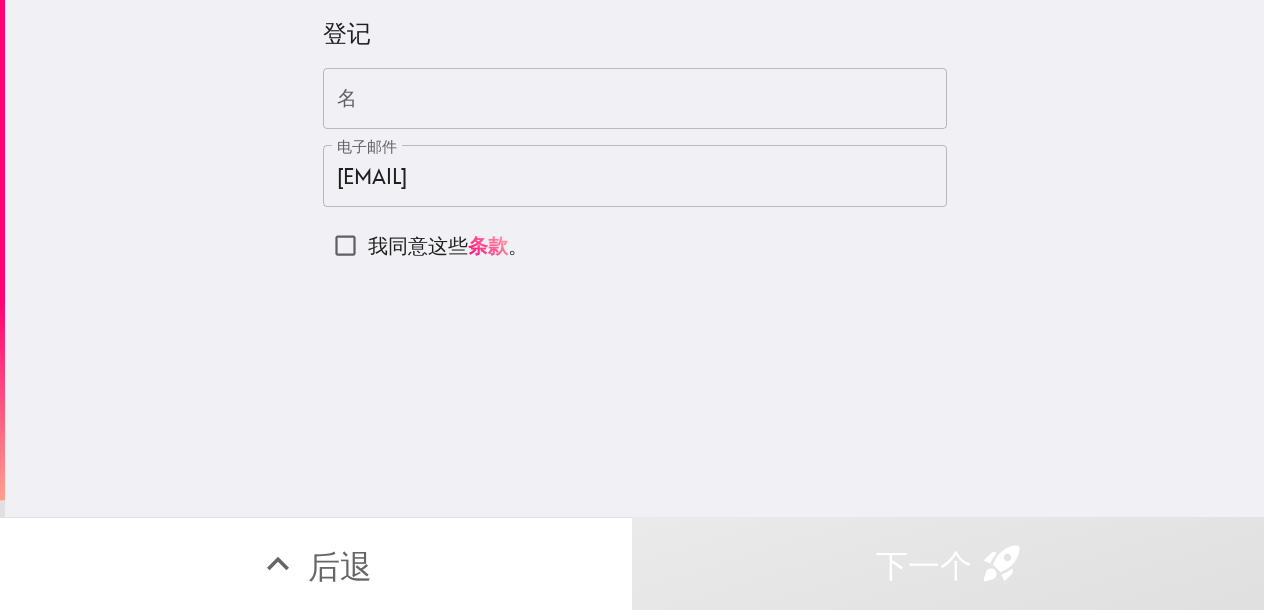 click on "名" at bounding box center (635, 99) 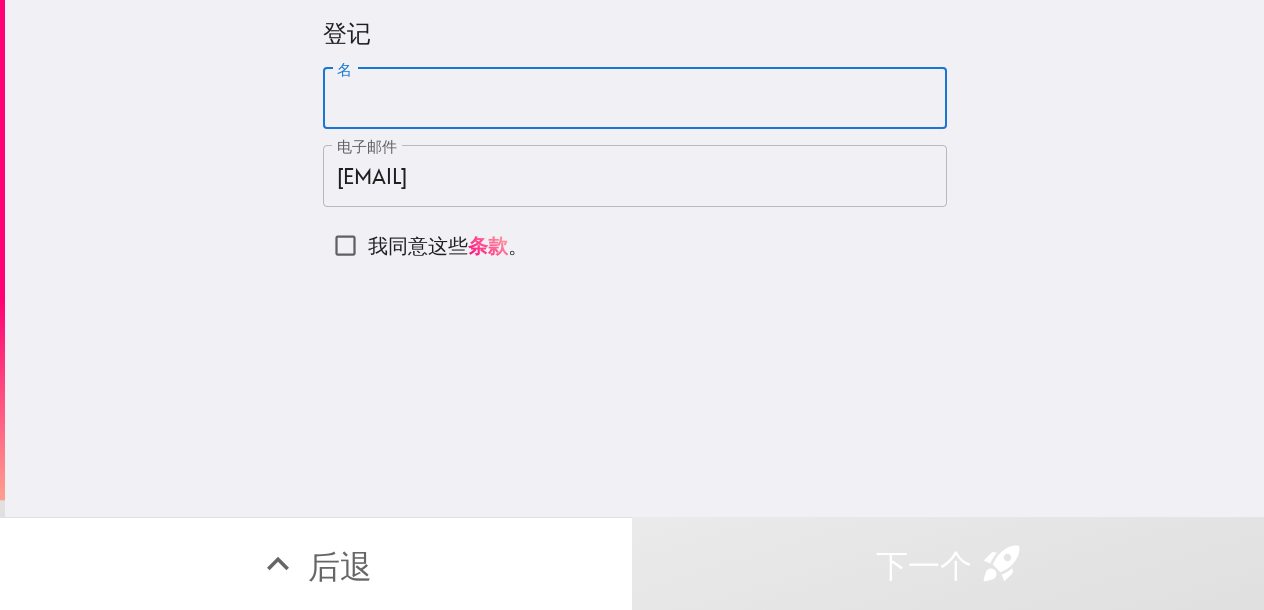 paste on "[FIRST]" 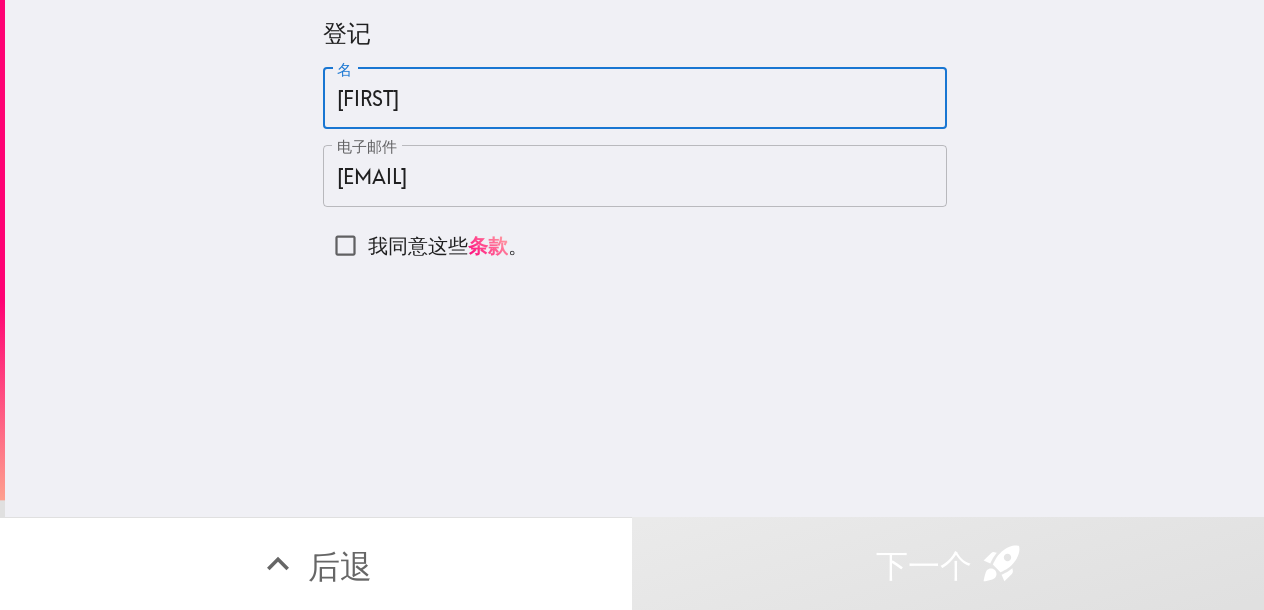 type on "[FIRST]" 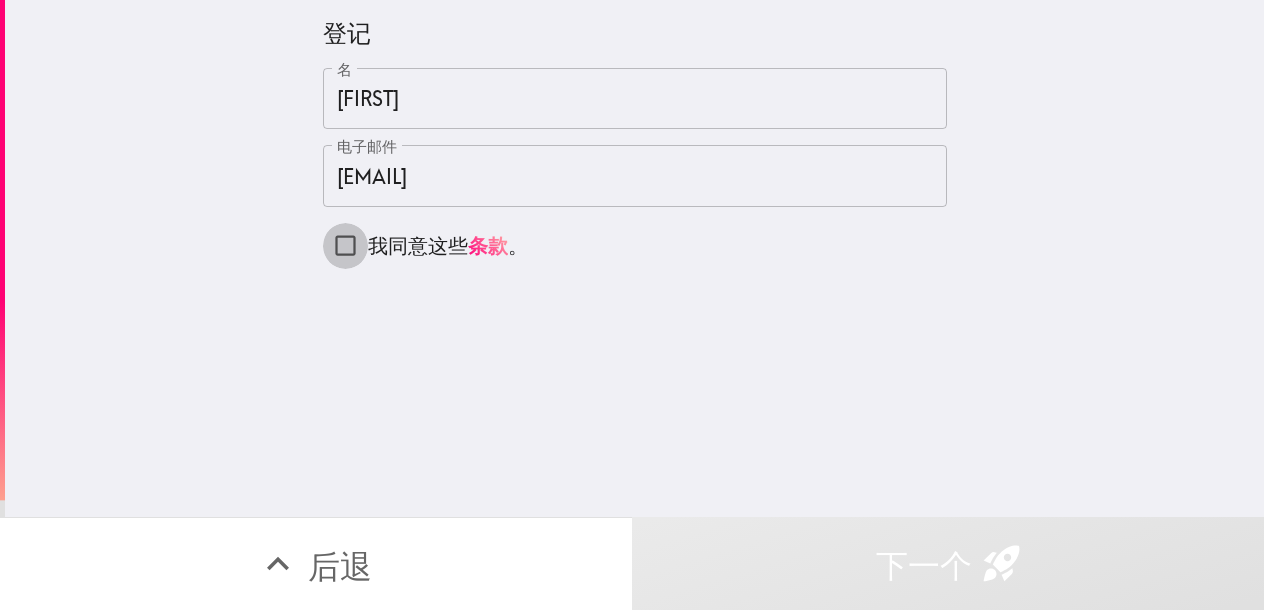 click on "我同意这些 条款 。" at bounding box center [345, 245] 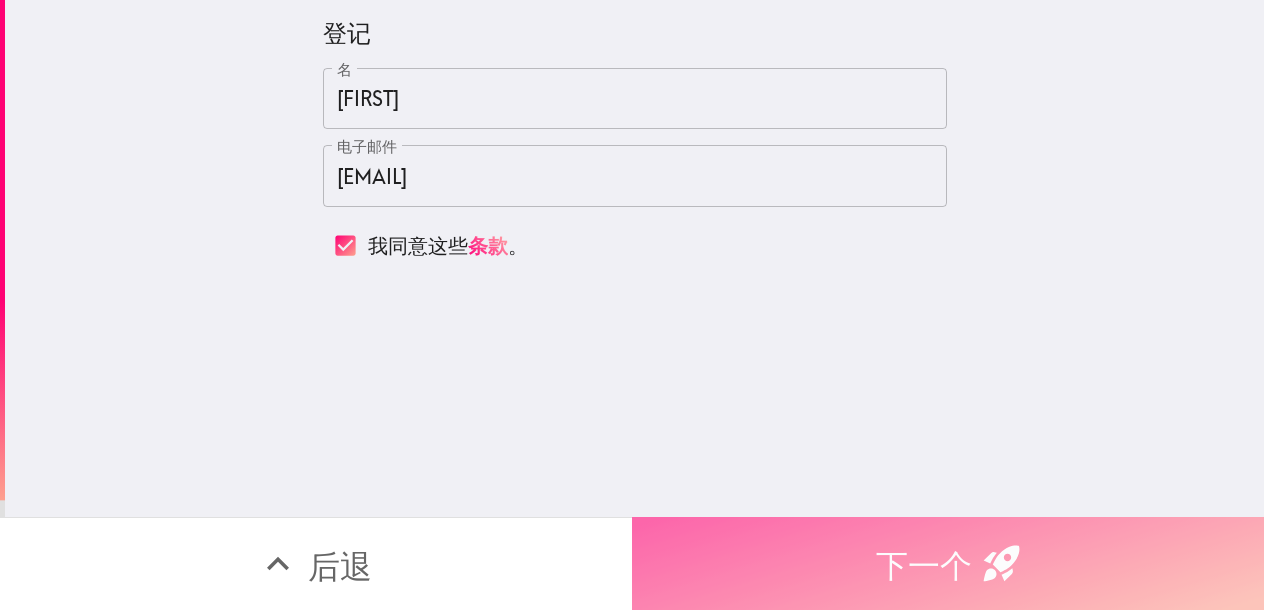 click on "下一个" at bounding box center (948, 563) 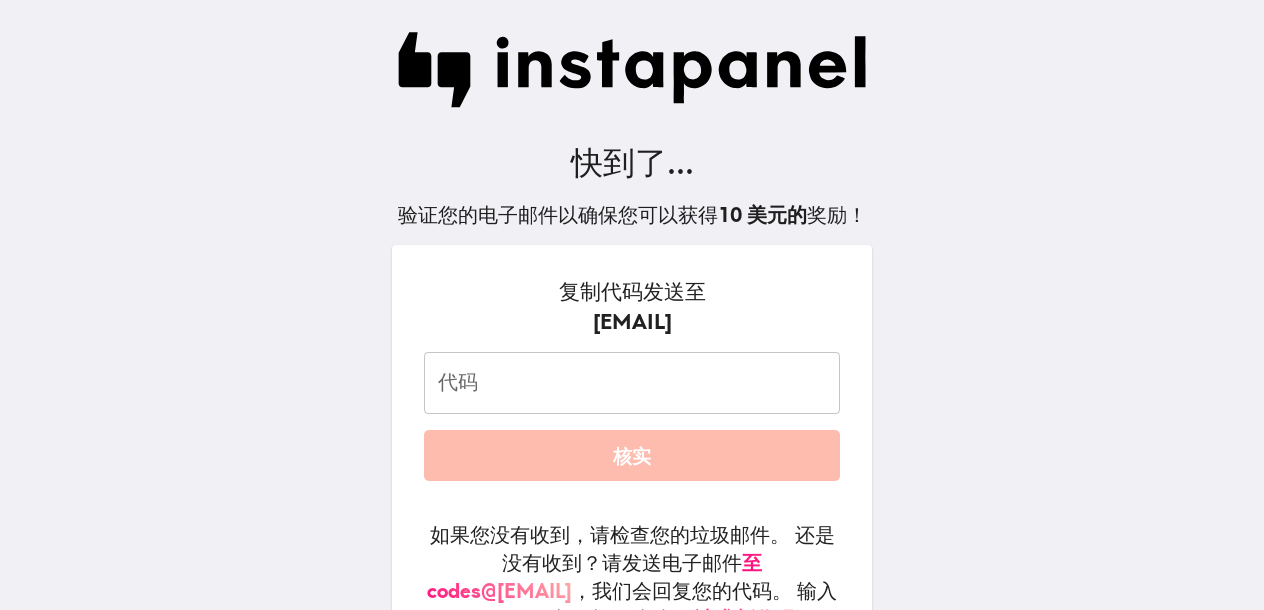 click on "代码" at bounding box center [632, 383] 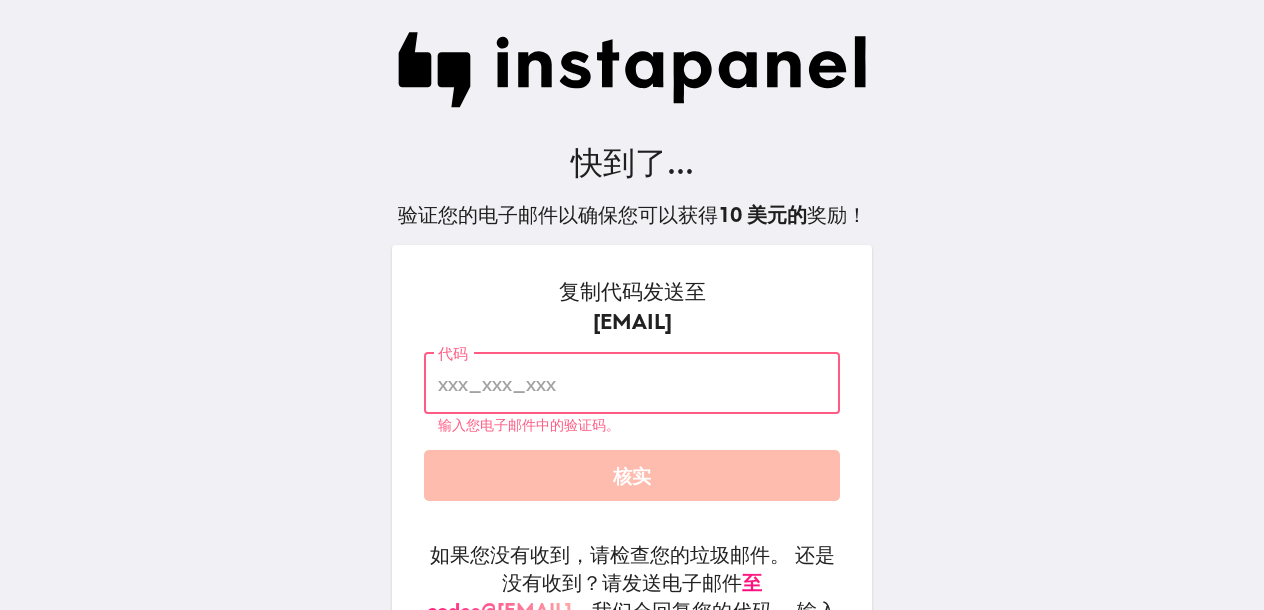 click on "代码" at bounding box center (632, 383) 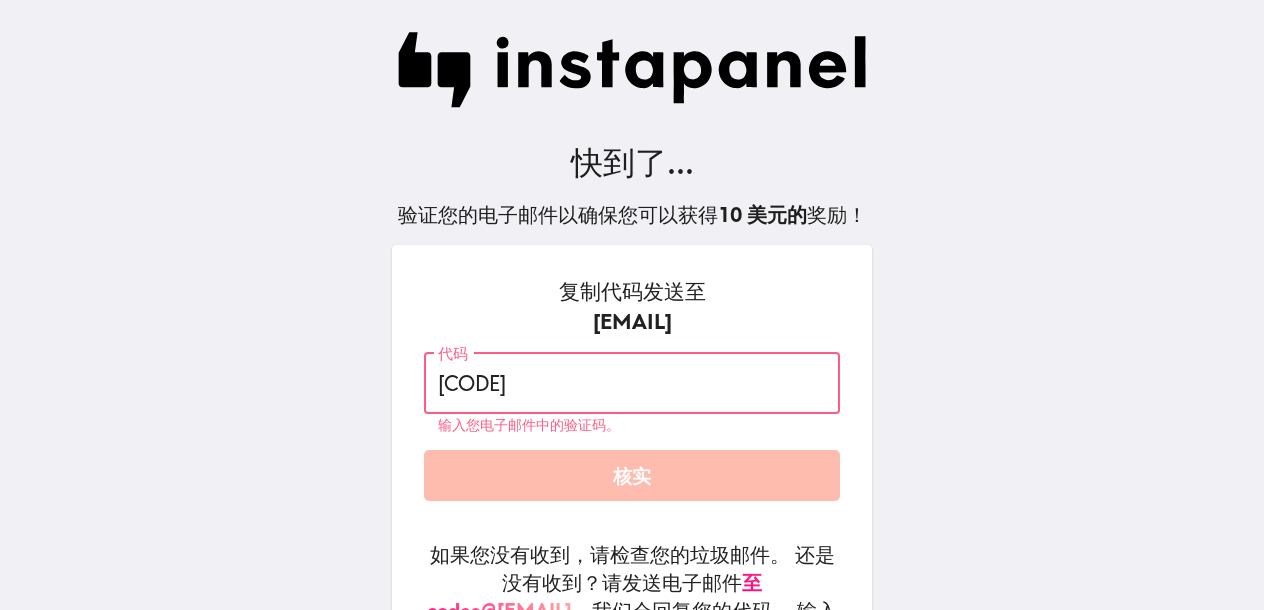 type on "[CODE]" 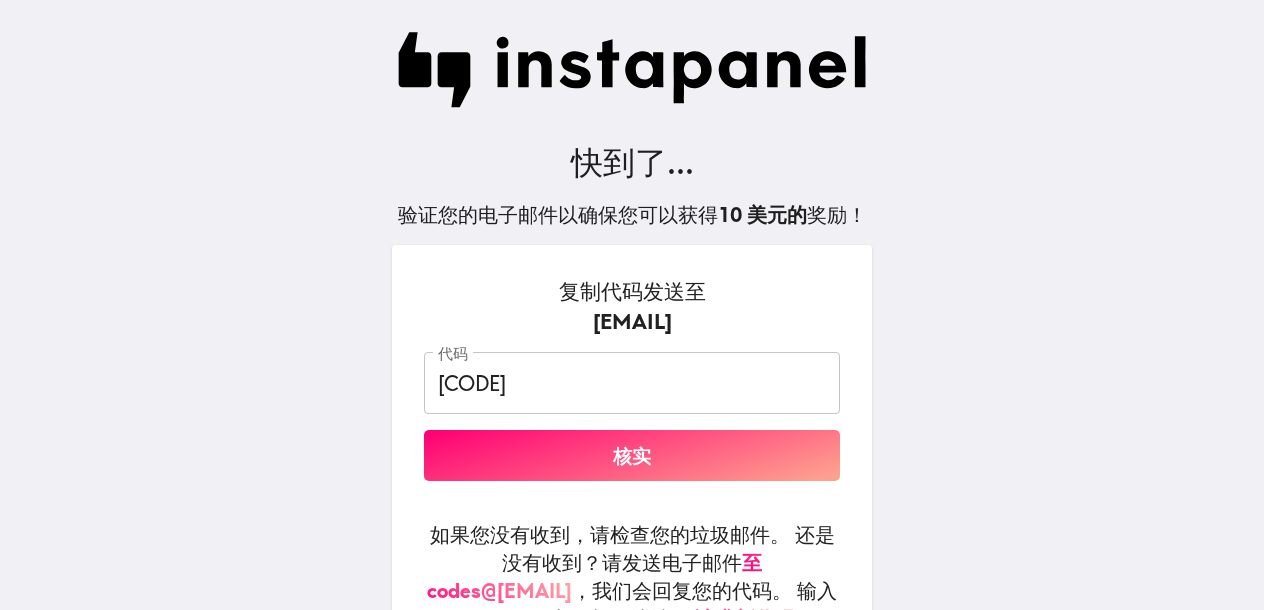 drag, startPoint x: 1002, startPoint y: 427, endPoint x: 758, endPoint y: 467, distance: 247.25696 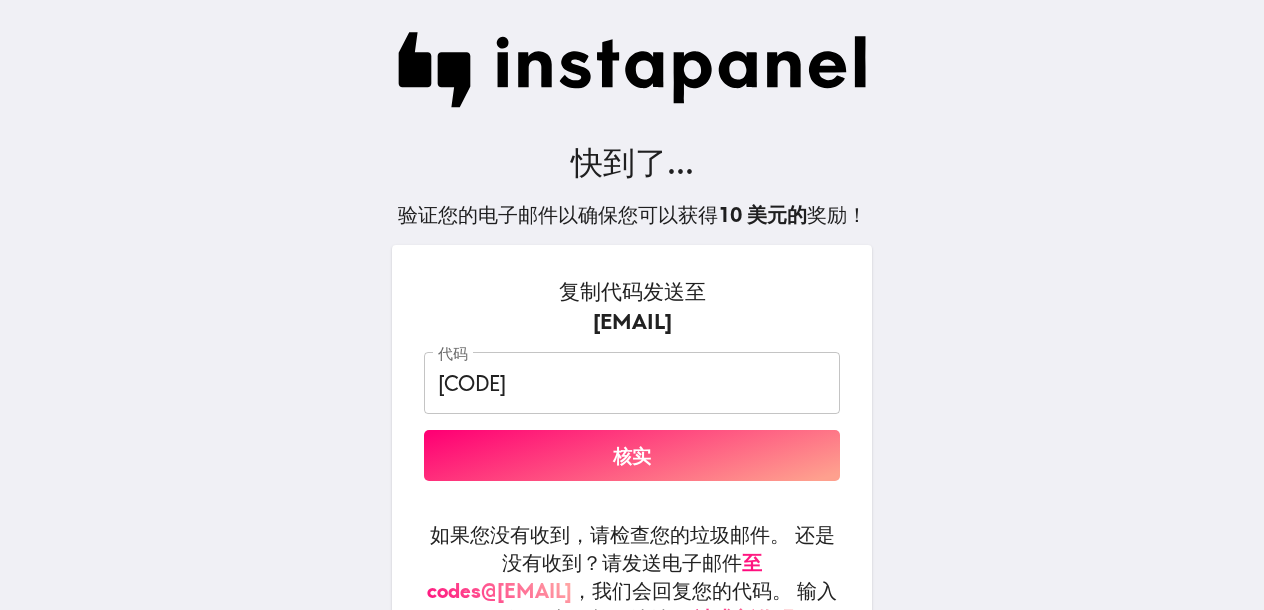 click on "核实" at bounding box center [632, 455] 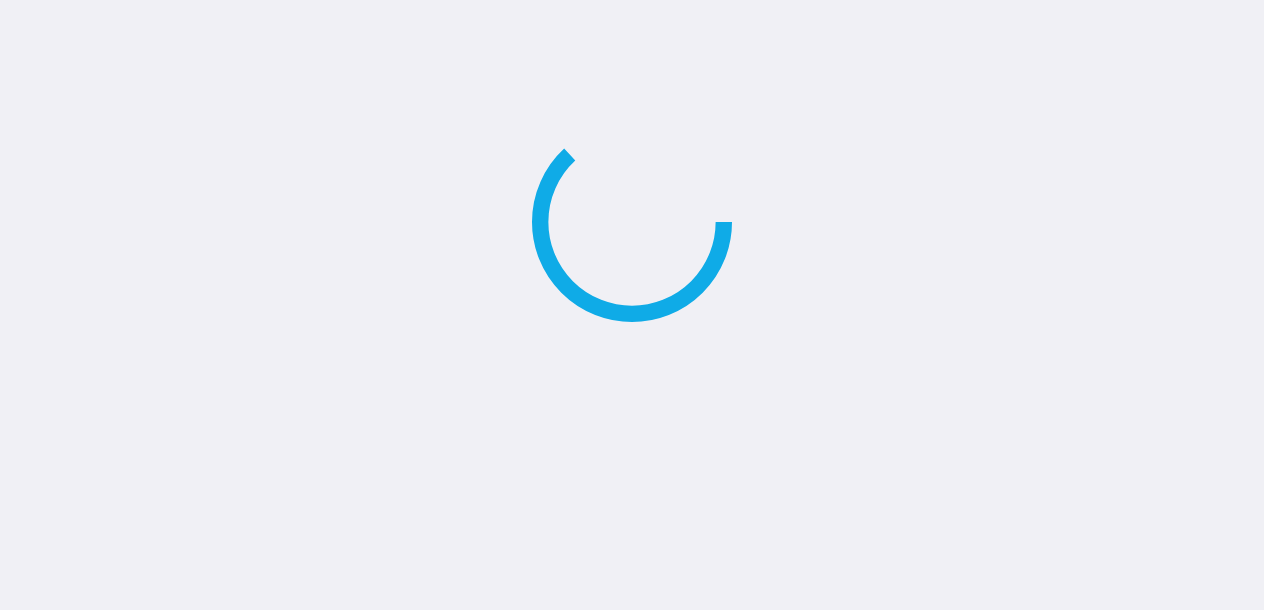scroll, scrollTop: 0, scrollLeft: 0, axis: both 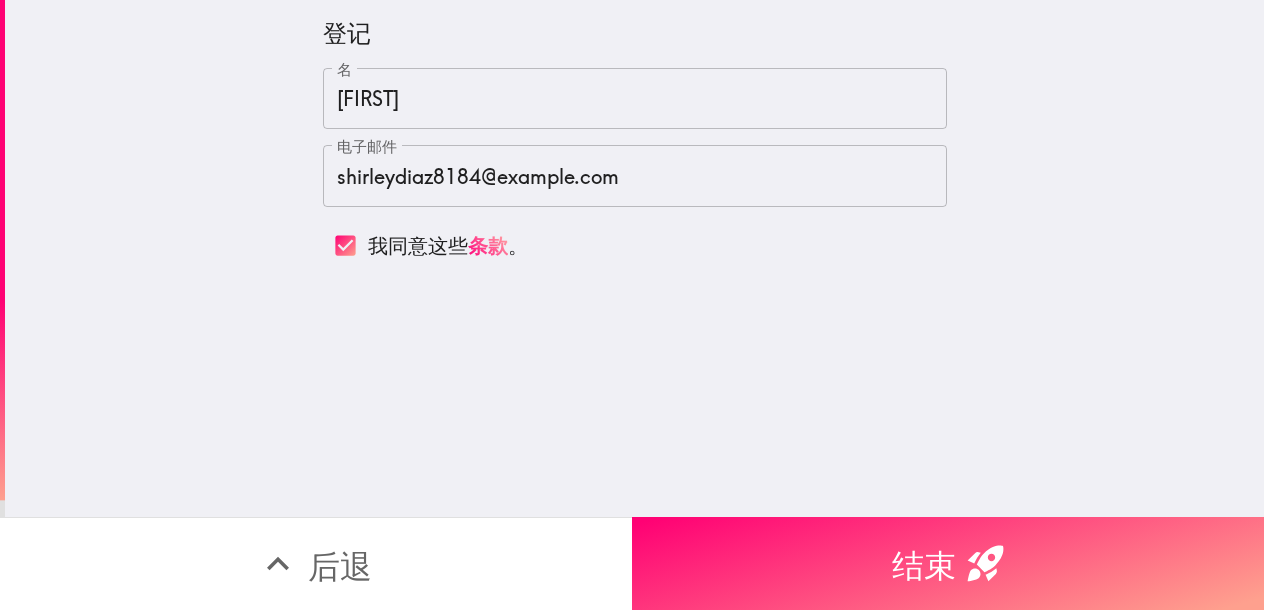 drag, startPoint x: 770, startPoint y: 544, endPoint x: 772, endPoint y: 562, distance: 18.110771 